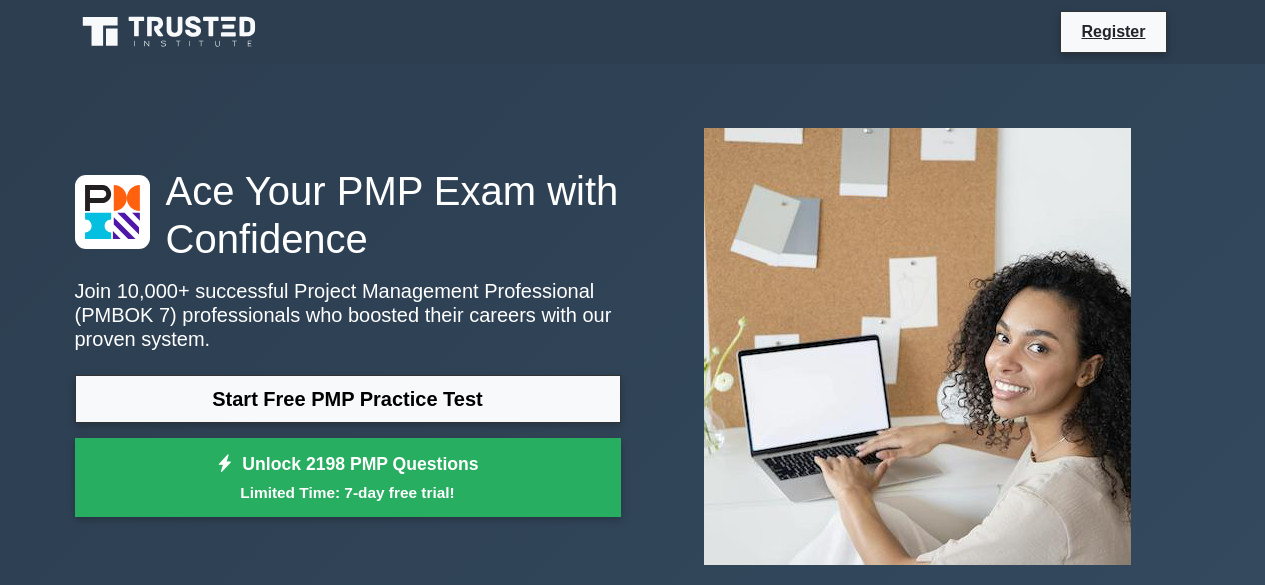 scroll, scrollTop: 54, scrollLeft: 0, axis: vertical 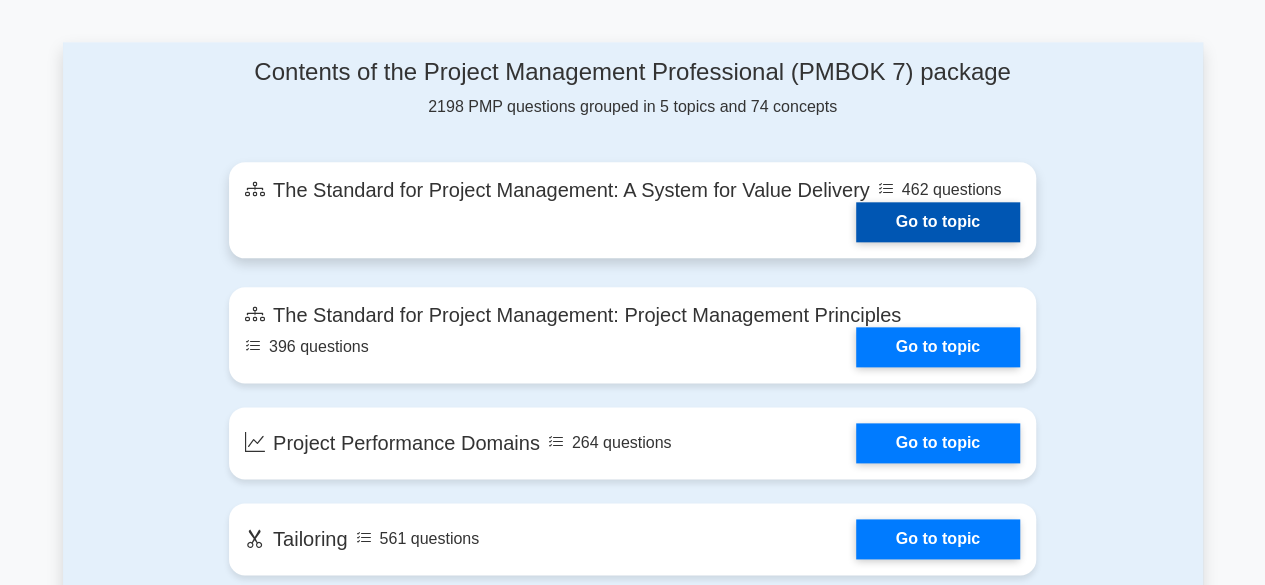 click on "Go to topic" at bounding box center (938, 222) 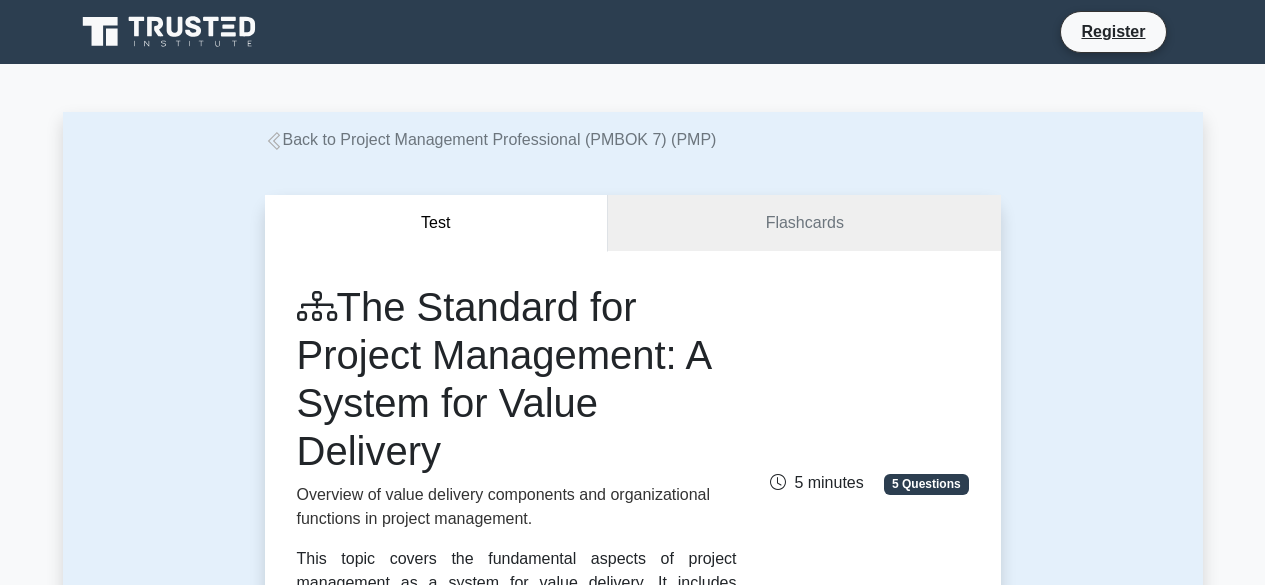 scroll, scrollTop: 0, scrollLeft: 0, axis: both 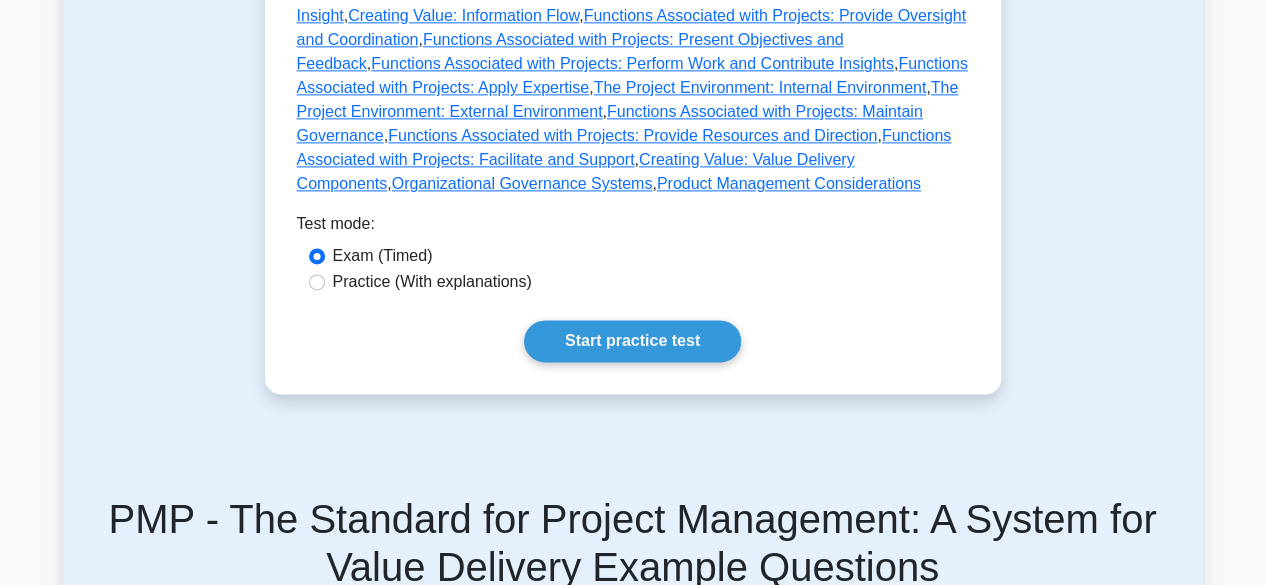 click on "Practice (With explanations)" at bounding box center [432, 282] 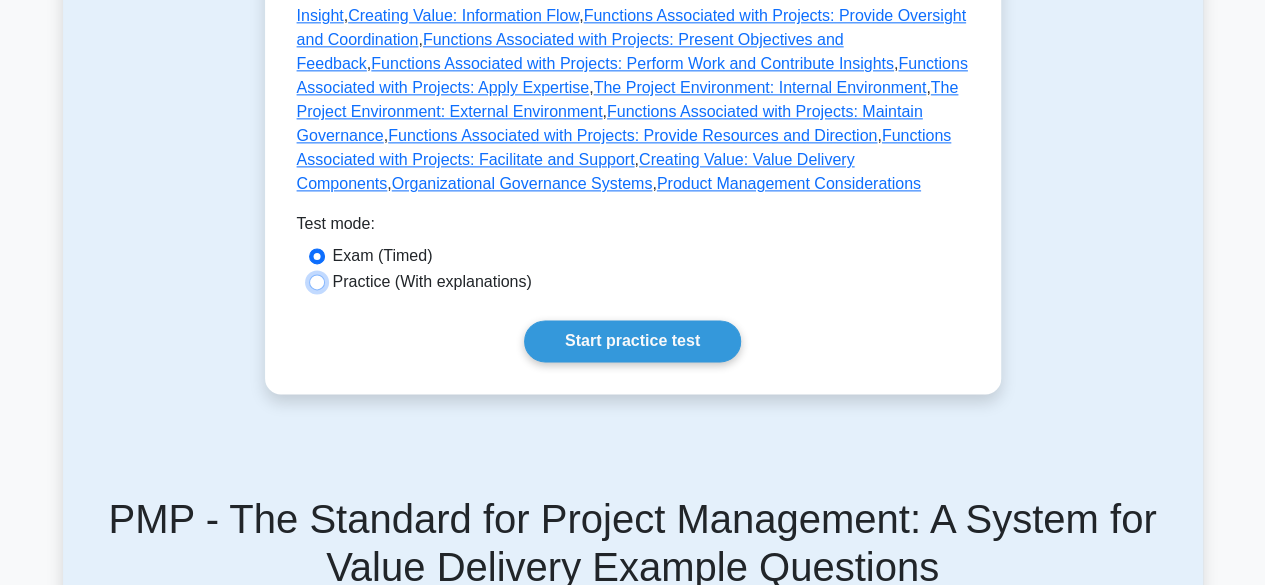 click on "Practice (With explanations)" at bounding box center (317, 282) 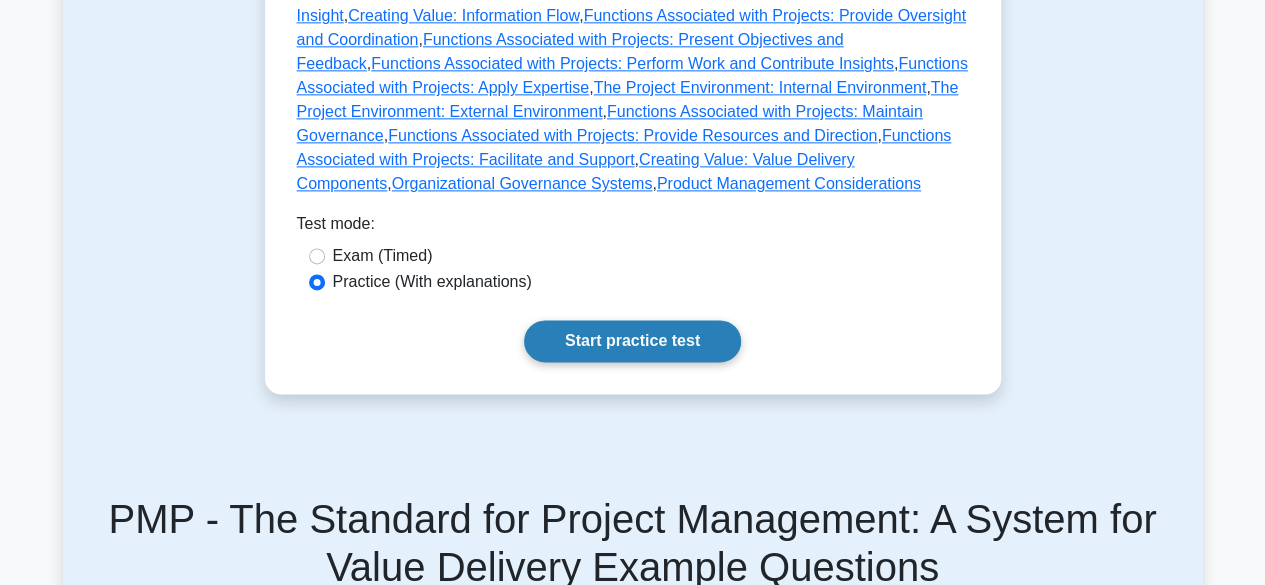 click on "Start practice test" at bounding box center [632, 341] 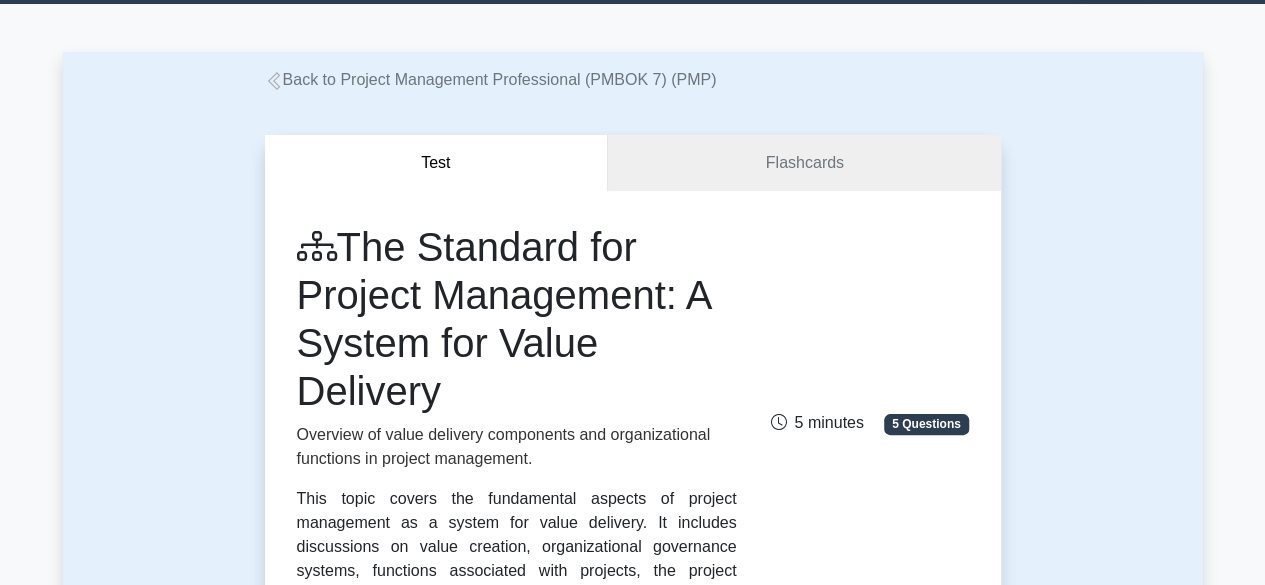 scroll, scrollTop: 0, scrollLeft: 0, axis: both 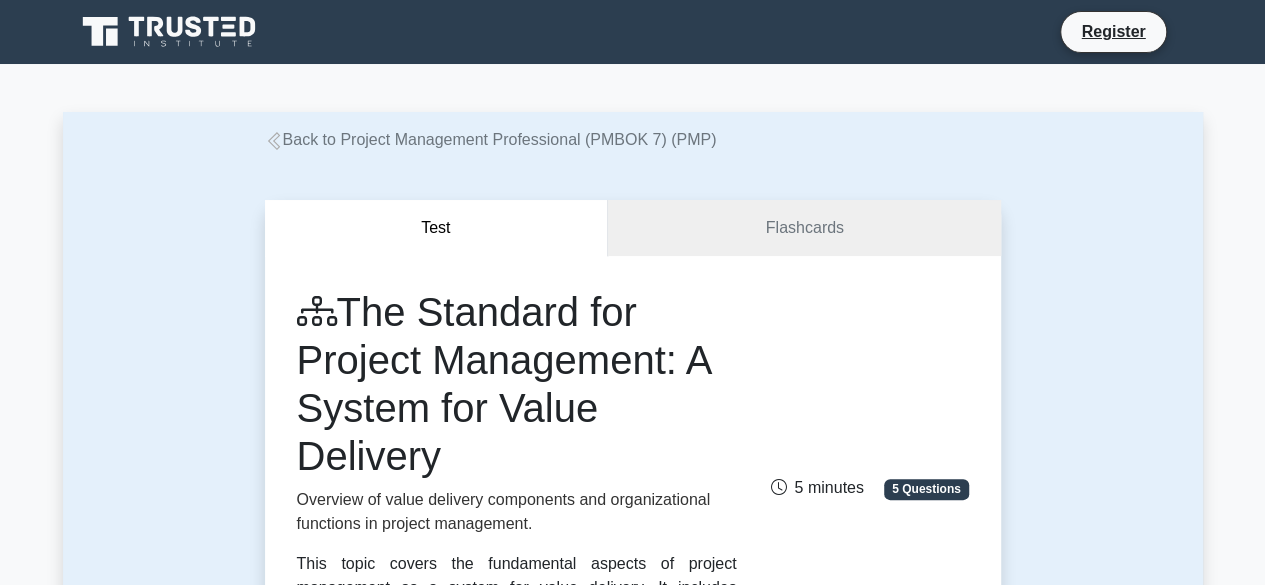 click 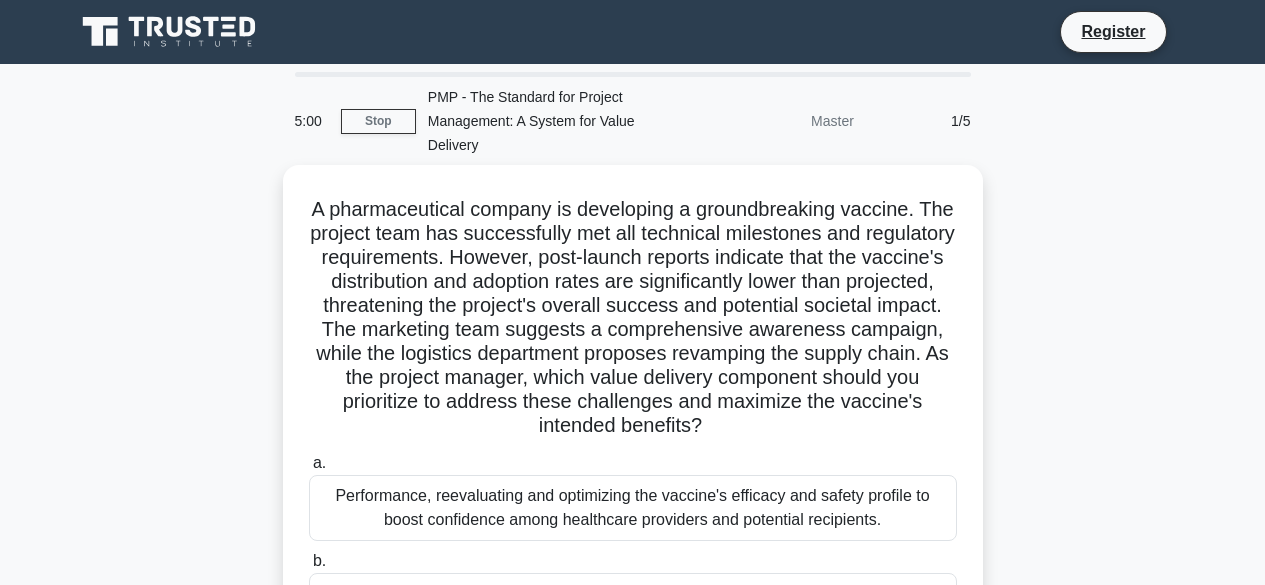 scroll, scrollTop: 0, scrollLeft: 0, axis: both 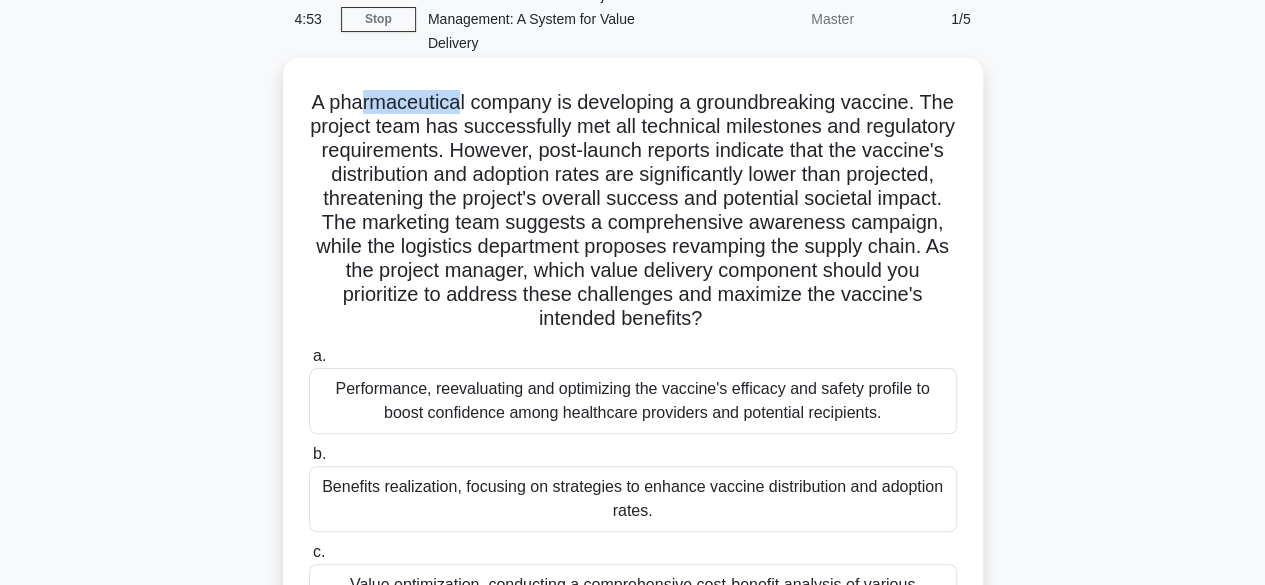 drag, startPoint x: 478, startPoint y: 111, endPoint x: 378, endPoint y: 103, distance: 100.31949 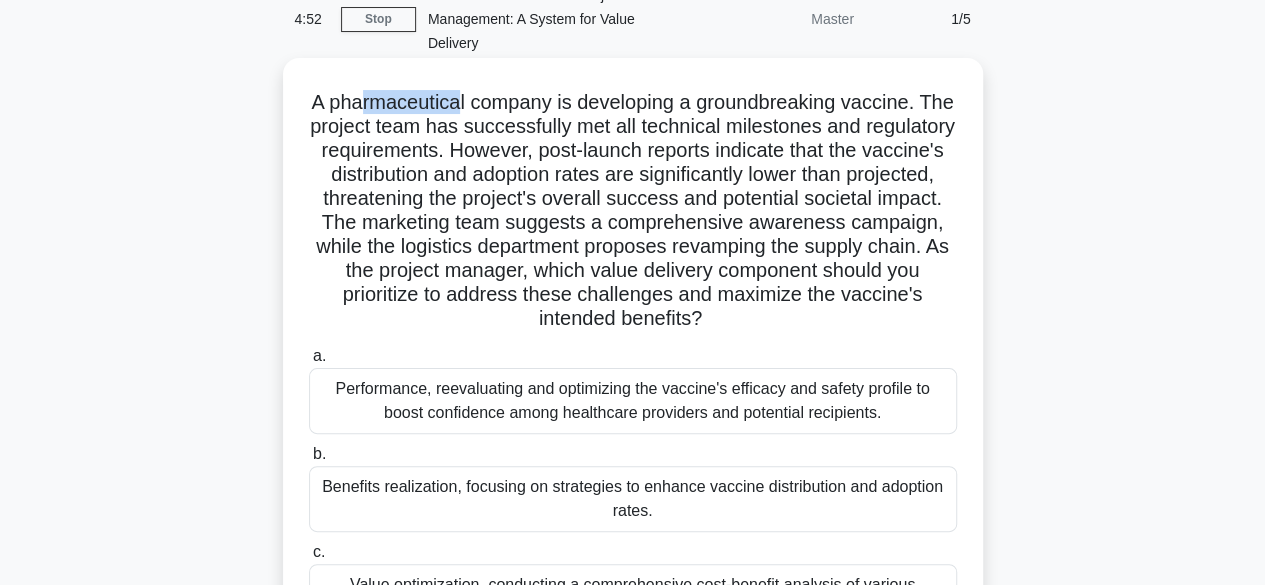 click on "A pharmaceutical company is developing a groundbreaking vaccine. The project team has successfully met all technical milestones and regulatory requirements. However, post-launch reports indicate that the vaccine's distribution and adoption rates are significantly lower than projected, threatening the project's overall success and potential societal impact. The marketing team suggests a comprehensive awareness campaign, while the logistics department proposes revamping the supply chain. As the project manager, which value delivery component should you prioritize to address these challenges and maximize the vaccine's intended benefits?
.spinner_0XTQ{transform-origin:center;animation:spinner_y6GP .75s linear infinite}@keyframes spinner_y6GP{100%{transform:rotate(360deg)}}" at bounding box center (633, 211) 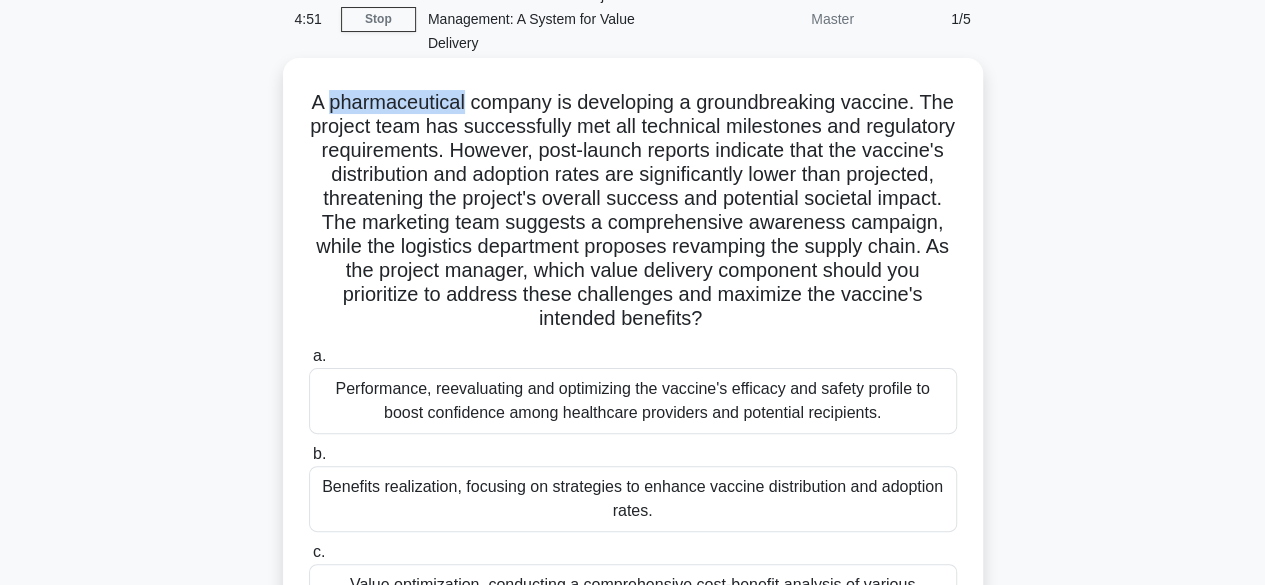 drag, startPoint x: 478, startPoint y: 107, endPoint x: 423, endPoint y: 102, distance: 55.226807 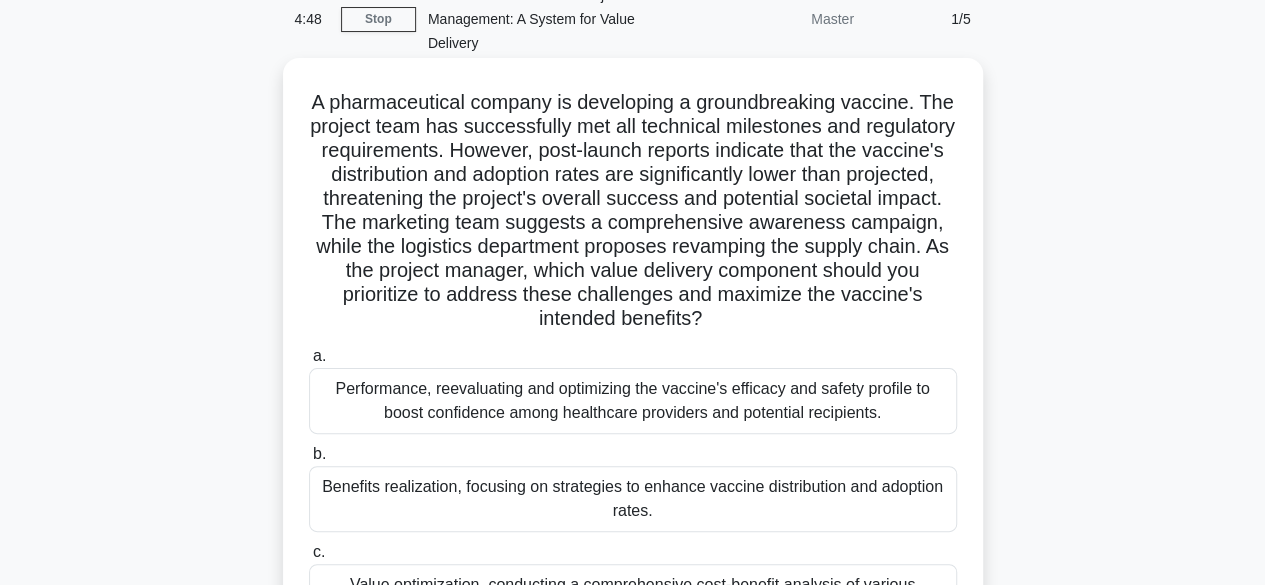 click on "A pharmaceutical company is developing a groundbreaking vaccine. The project team has successfully met all technical milestones and regulatory requirements. However, post-launch reports indicate that the vaccine's distribution and adoption rates are significantly lower than projected, threatening the project's overall success and potential societal impact. The marketing team suggests a comprehensive awareness campaign, while the logistics department proposes revamping the supply chain. As the project manager, which value delivery component should you prioritize to address these challenges and maximize the vaccine's intended benefits?
.spinner_0XTQ{transform-origin:center;animation:spinner_y6GP .75s linear infinite}@keyframes spinner_y6GP{100%{transform:rotate(360deg)}}" at bounding box center [633, 211] 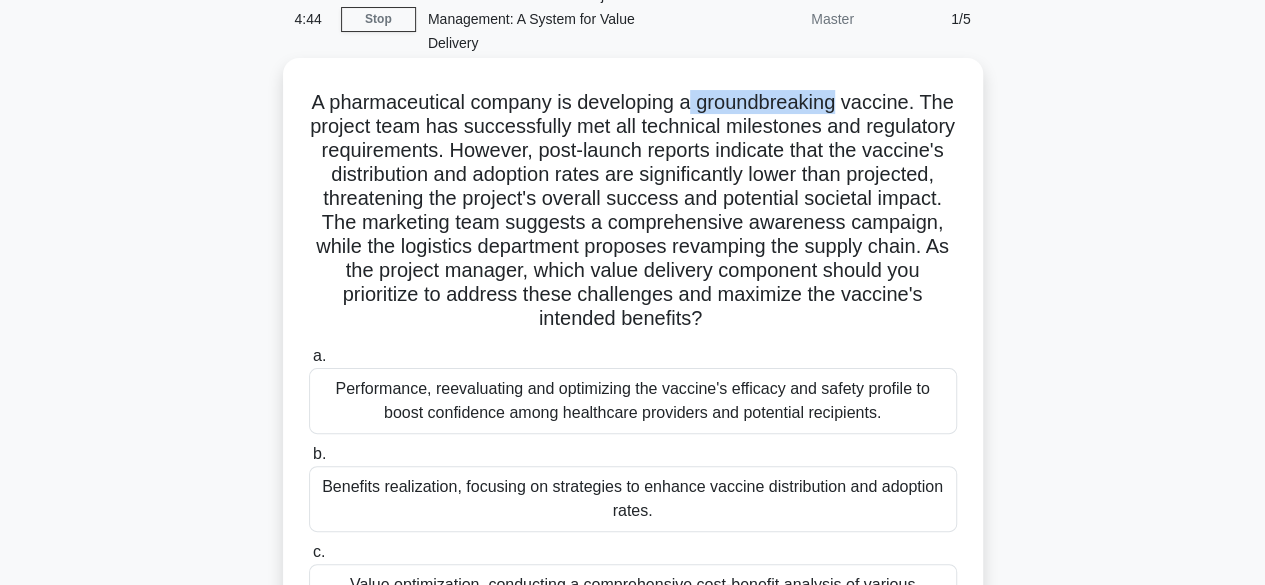 drag, startPoint x: 864, startPoint y: 103, endPoint x: 713, endPoint y: 109, distance: 151.11916 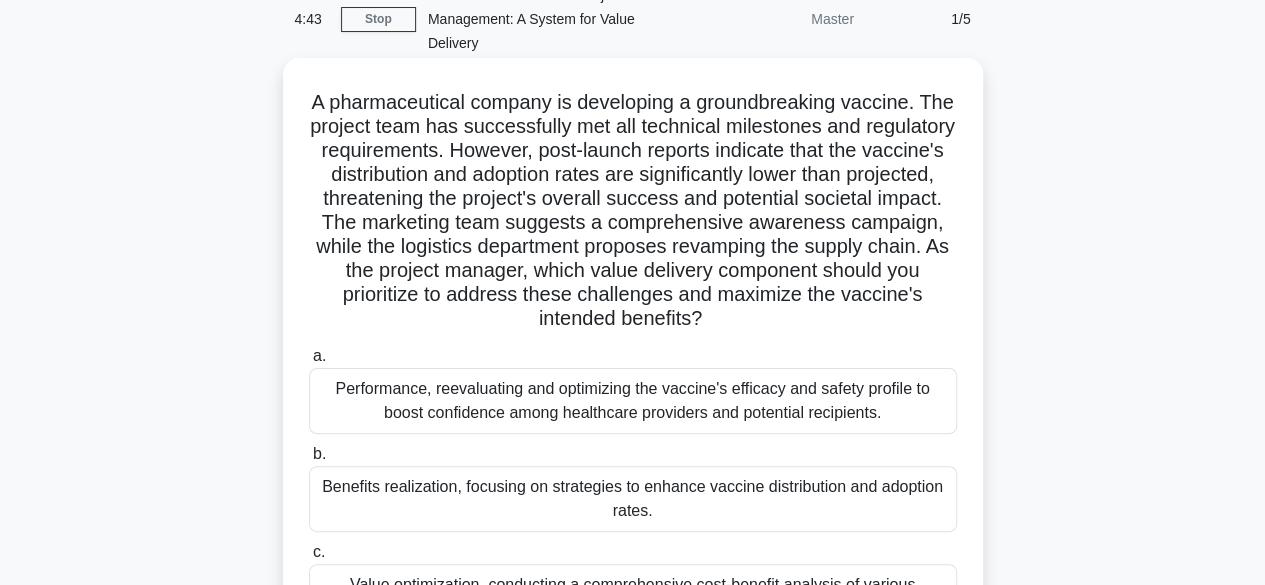 click on "A pharmaceutical company is developing a groundbreaking vaccine. The project team has successfully met all technical milestones and regulatory requirements. However, post-launch reports indicate that the vaccine's distribution and adoption rates are significantly lower than projected, threatening the project's overall success and potential societal impact. The marketing team suggests a comprehensive awareness campaign, while the logistics department proposes revamping the supply chain. As the project manager, which value delivery component should you prioritize to address these challenges and maximize the vaccine's intended benefits?
.spinner_0XTQ{transform-origin:center;animation:spinner_y6GP .75s linear infinite}@keyframes spinner_y6GP{100%{transform:rotate(360deg)}}" at bounding box center (633, 211) 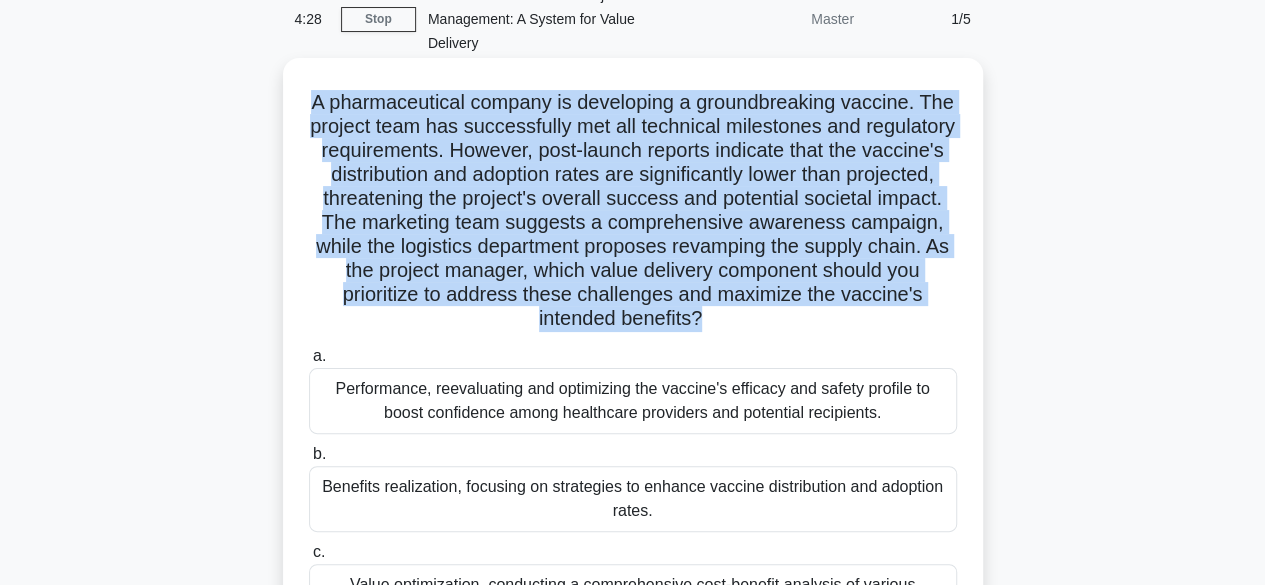 drag, startPoint x: 323, startPoint y: 104, endPoint x: 827, endPoint y: 313, distance: 545.61615 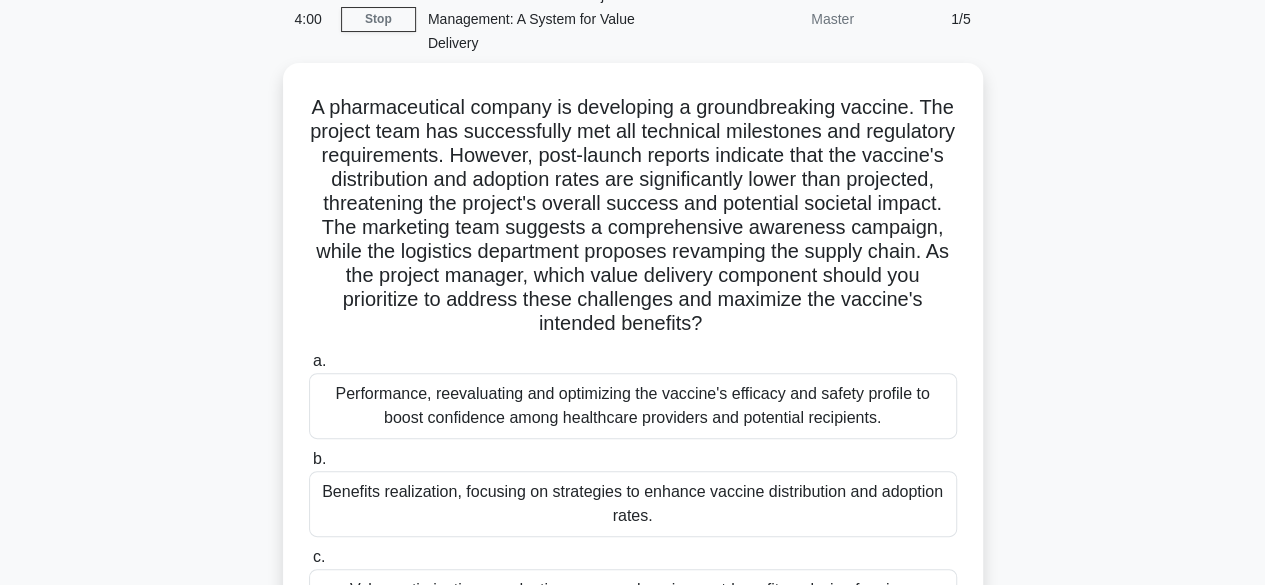 click on "A pharmaceutical company is developing a groundbreaking vaccine. The project team has successfully met all technical milestones and regulatory requirements. However, post-launch reports indicate that the vaccine's distribution and adoption rates are significantly lower than projected, threatening the project's overall success and potential societal impact. The marketing team suggests a comprehensive awareness campaign, while the logistics department proposes revamping the supply chain. As the project manager, which value delivery component should you prioritize to address these challenges and maximize the vaccine's intended benefits?
.spinner_0XTQ{transform-origin:center;animation:spinner_y6GP .75s linear infinite}@keyframes spinner_y6GP{100%{transform:rotate(360deg)}}
a. b. c." at bounding box center (633, 452) 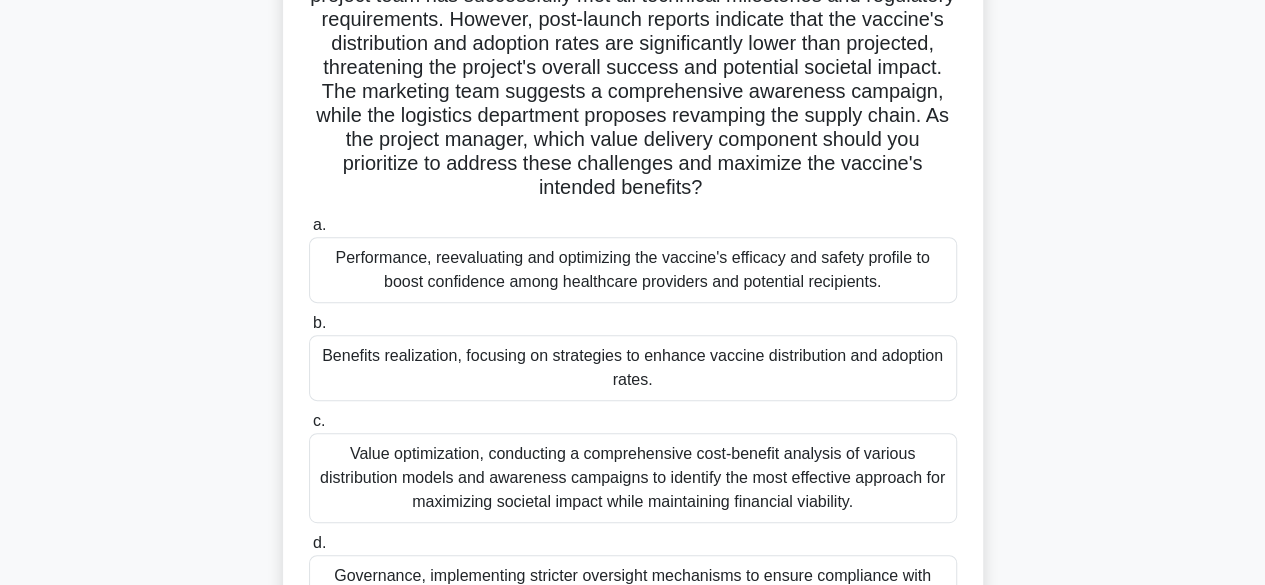 scroll, scrollTop: 236, scrollLeft: 0, axis: vertical 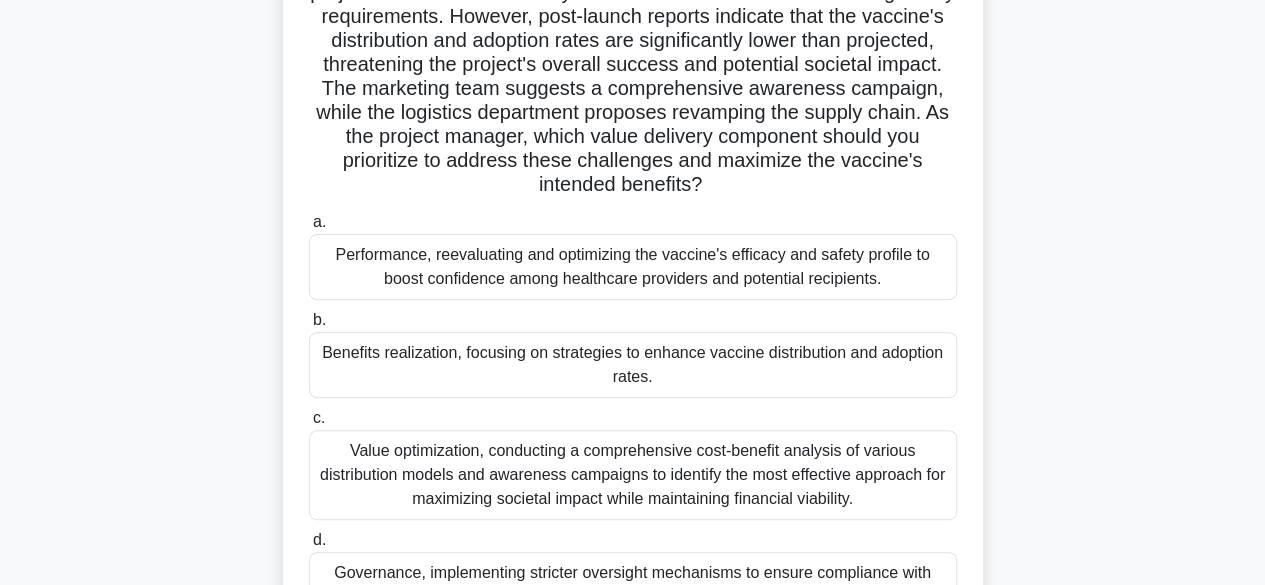 click on "Performance, reevaluating and optimizing the vaccine's efficacy and safety profile to boost confidence among healthcare providers and potential recipients." at bounding box center (633, 267) 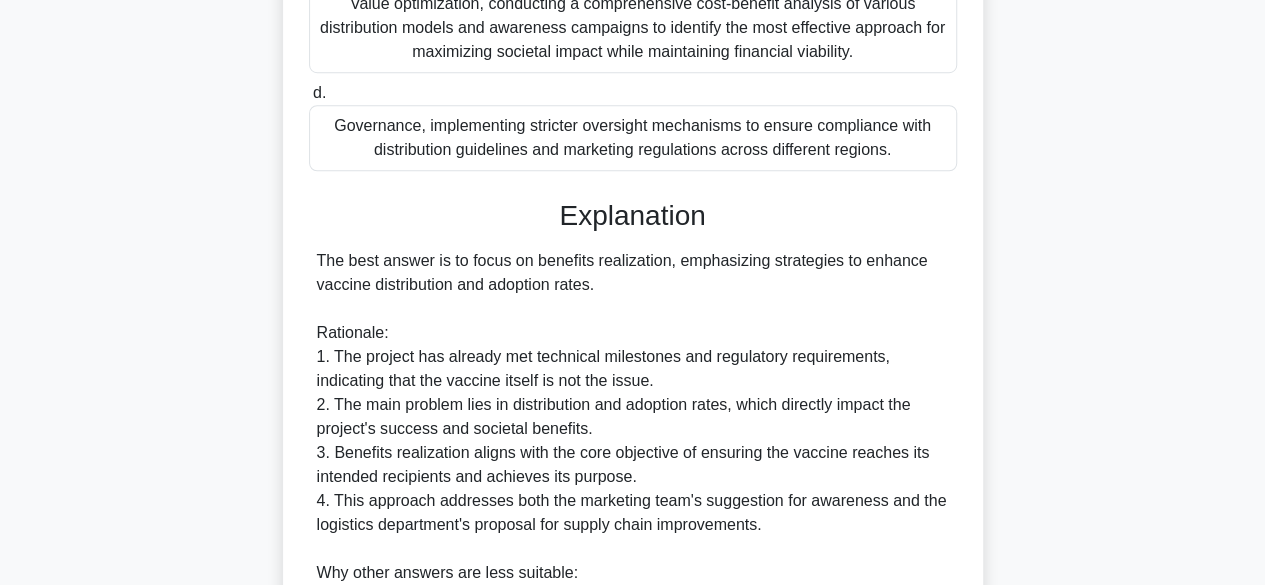 scroll, scrollTop: 683, scrollLeft: 0, axis: vertical 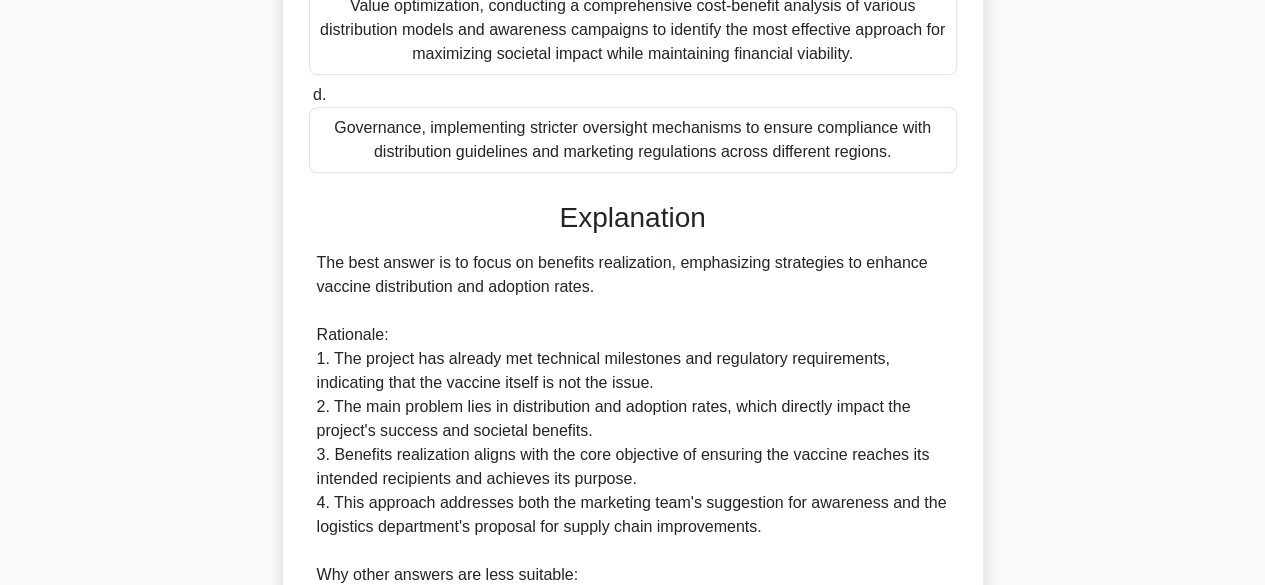 drag, startPoint x: 536, startPoint y: 261, endPoint x: 678, endPoint y: 279, distance: 143.13629 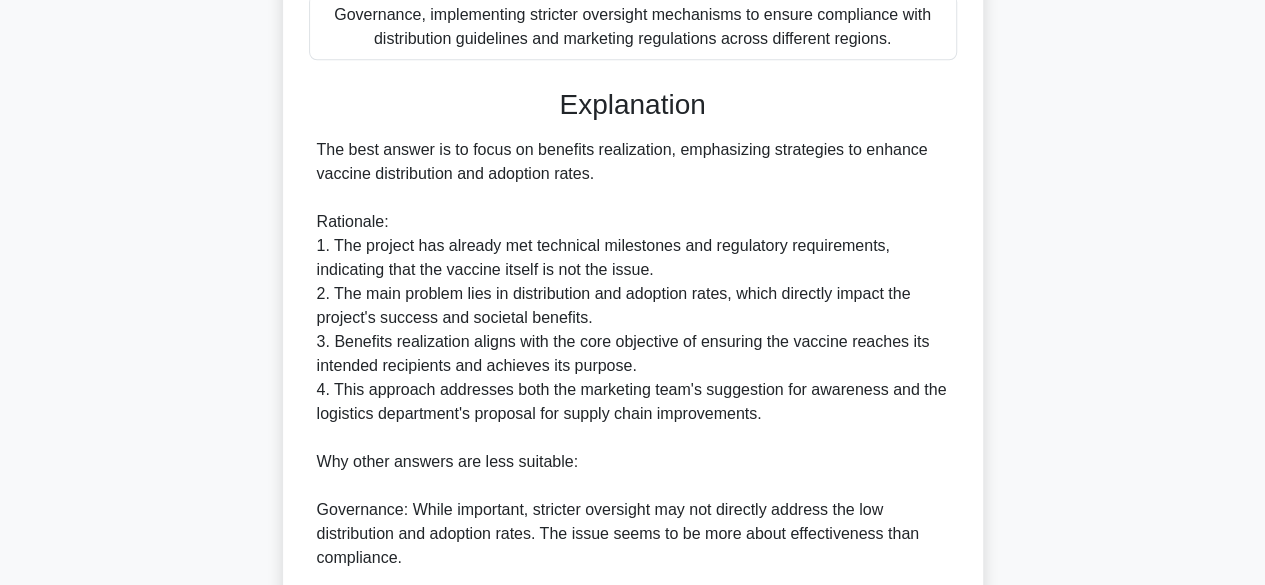 scroll, scrollTop: 1224, scrollLeft: 0, axis: vertical 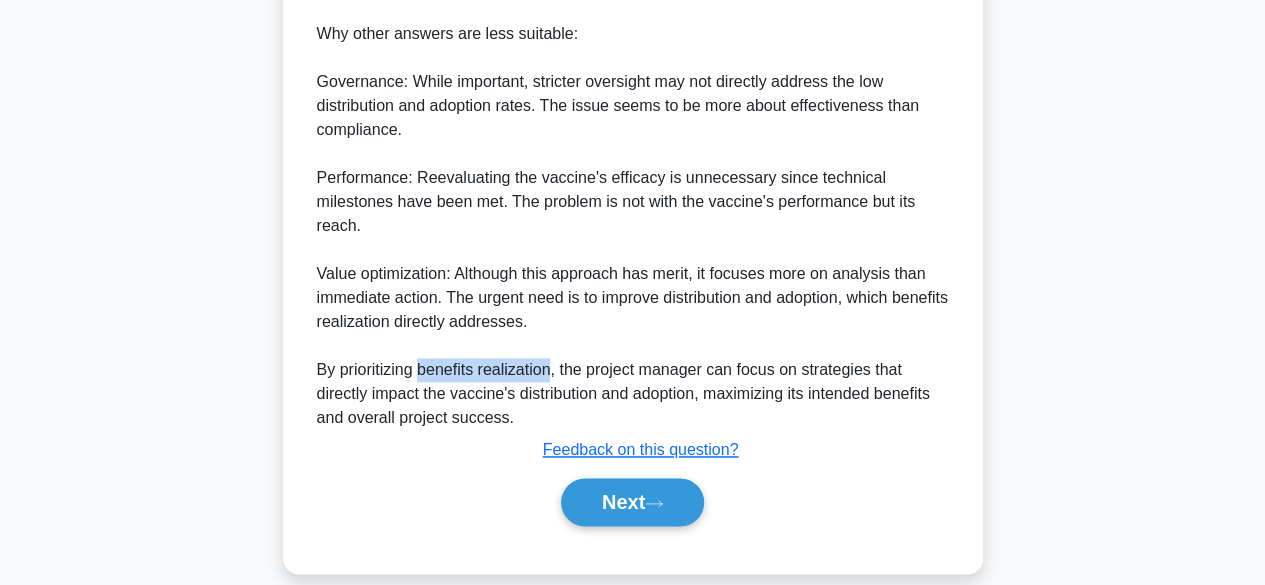 drag, startPoint x: 549, startPoint y: 346, endPoint x: 416, endPoint y: 343, distance: 133.03383 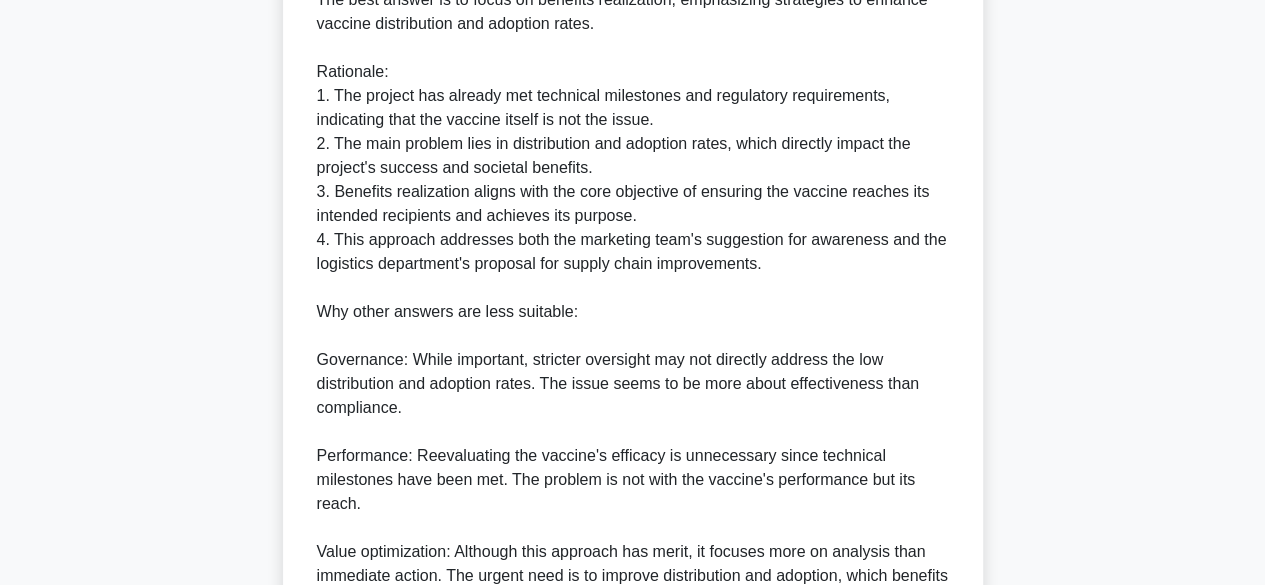 click on "The best answer is to focus on benefits realization, emphasizing strategies to enhance vaccine distribution and adoption rates. Rationale: 1. The project has already met technical milestones and regulatory requirements, indicating that the vaccine itself is not the issue. 2. The main problem lies in distribution and adoption rates, which directly impact the project's success and societal benefits. 3. Benefits realization aligns with the core objective of ensuring the vaccine reaches its intended recipients and achieves its purpose. 4. This approach addresses both the marketing team's suggestion for awareness and the logistics department's proposal for supply chain improvements. Why other answers are less suitable: Governance: While important, stricter oversight may not directly address the low distribution and adoption rates. The issue seems to be more about effectiveness than compliance." at bounding box center [633, 348] 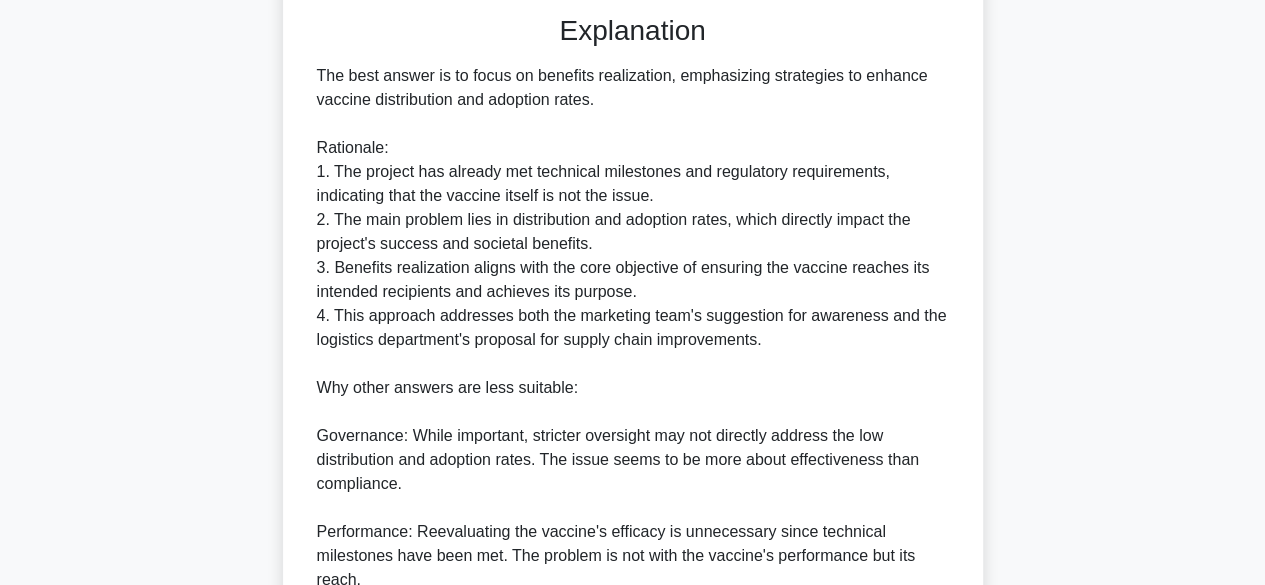 scroll, scrollTop: 852, scrollLeft: 0, axis: vertical 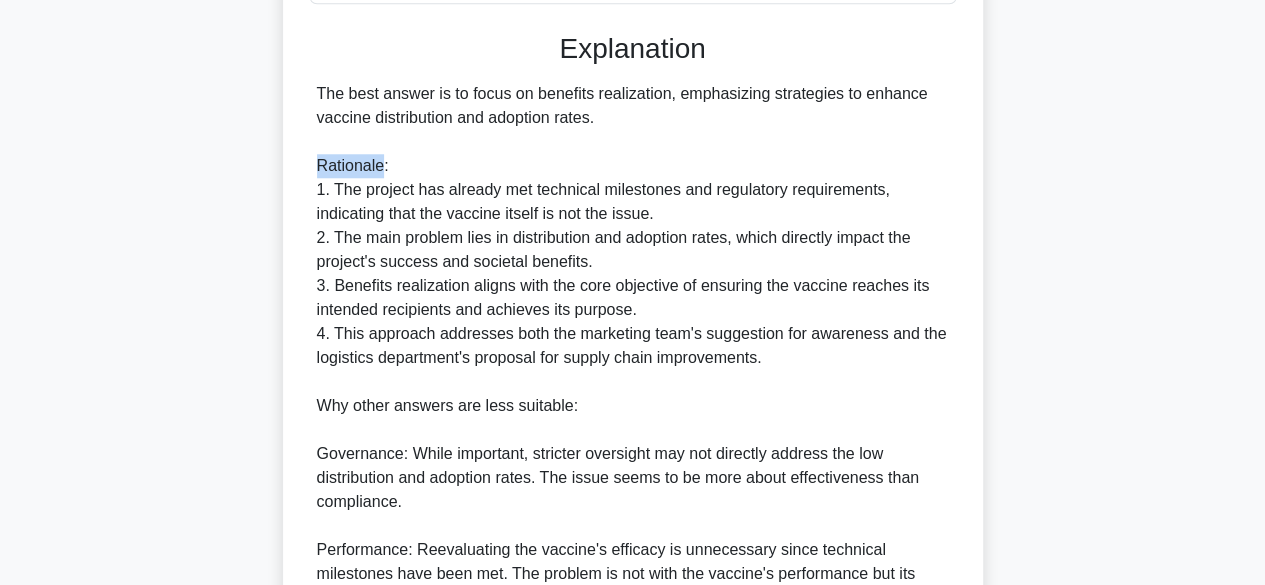 drag, startPoint x: 383, startPoint y: 161, endPoint x: 294, endPoint y: 159, distance: 89.02247 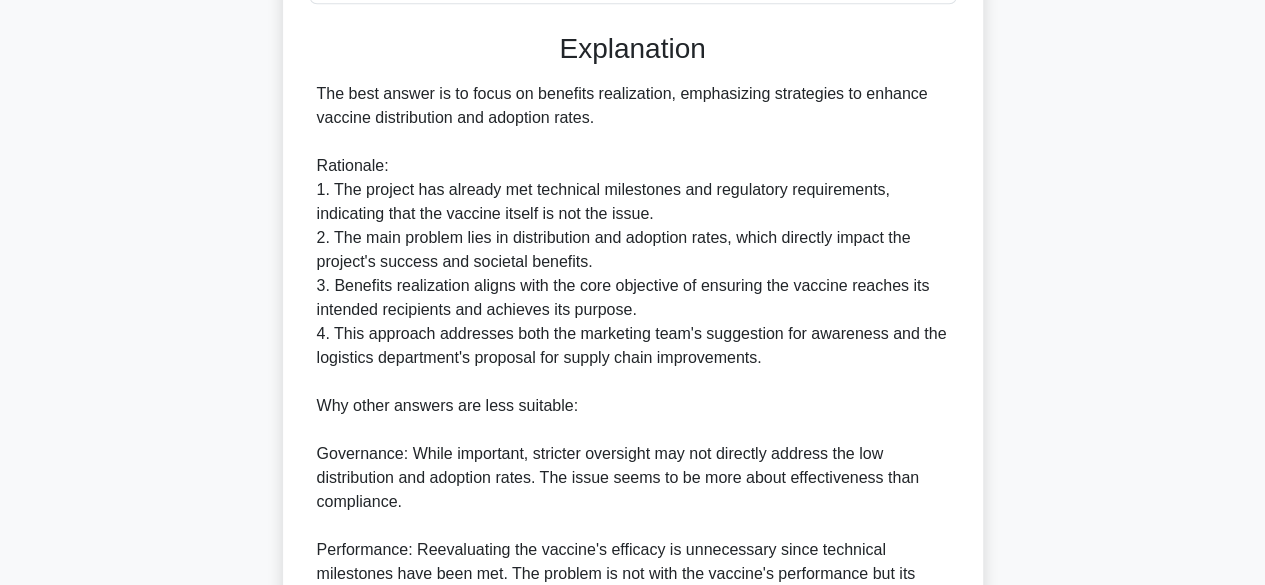 click on "The best answer is to focus on benefits realization, emphasizing strategies to enhance vaccine distribution and adoption rates. Rationale: 1. The project has already met technical milestones and regulatory requirements, indicating that the vaccine itself is not the issue. 2. The main problem lies in distribution and adoption rates, which directly impact the project's success and societal benefits. 3. Benefits realization aligns with the core objective of ensuring the vaccine reaches its intended recipients and achieves its purpose. 4. This approach addresses both the marketing team's suggestion for awareness and the logistics department's proposal for supply chain improvements. Why other answers are less suitable: Governance: While important, stricter oversight may not directly address the low distribution and adoption rates. The issue seems to be more about effectiveness than compliance." at bounding box center [633, 442] 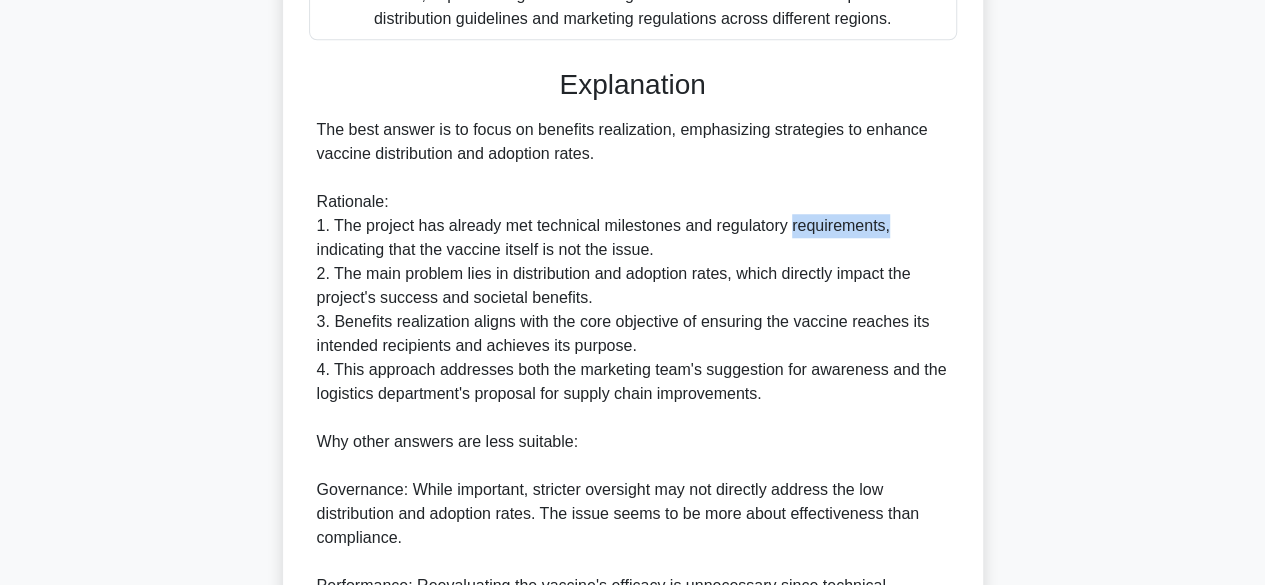drag, startPoint x: 891, startPoint y: 221, endPoint x: 789, endPoint y: 233, distance: 102.70345 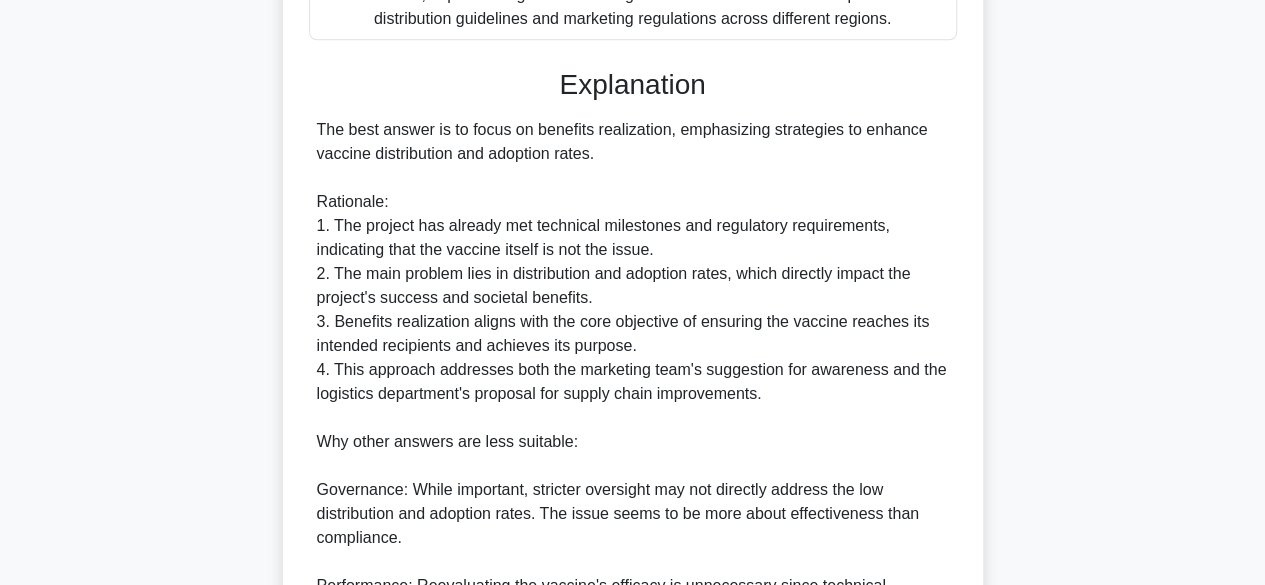drag, startPoint x: 830, startPoint y: 218, endPoint x: 719, endPoint y: 243, distance: 113.78049 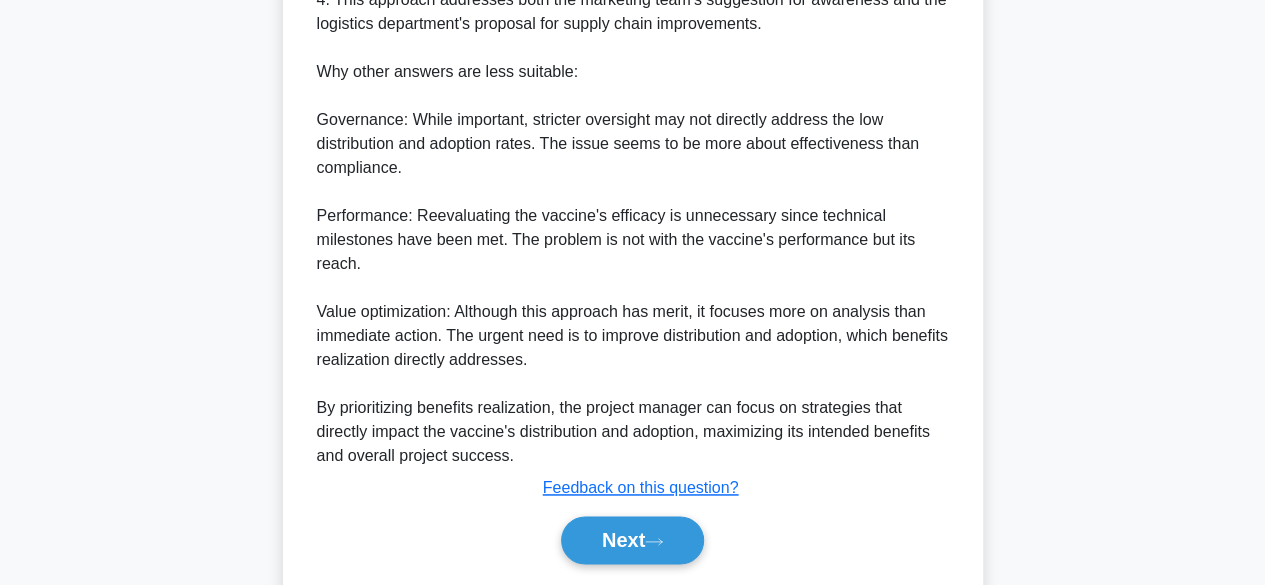 scroll, scrollTop: 1224, scrollLeft: 0, axis: vertical 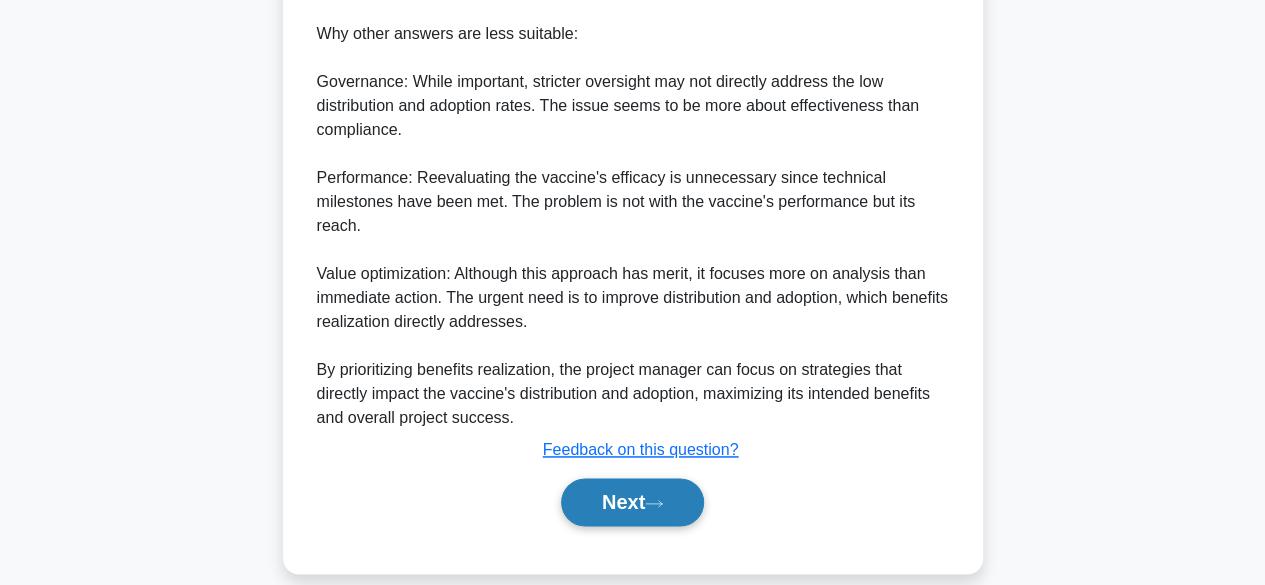 drag, startPoint x: 680, startPoint y: 504, endPoint x: 649, endPoint y: 483, distance: 37.44329 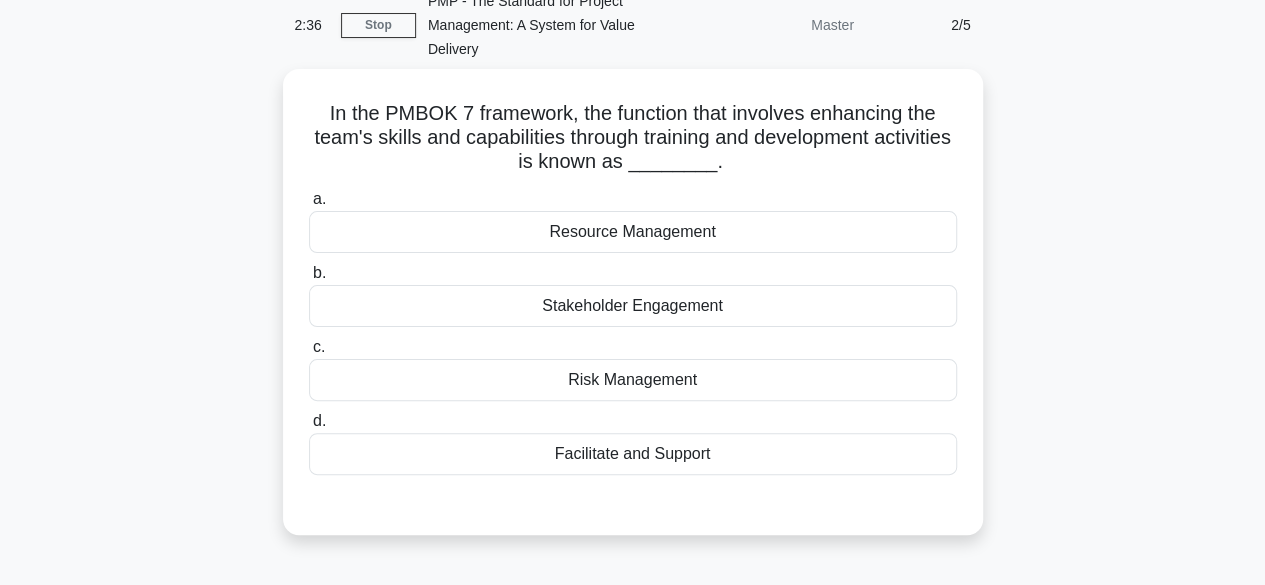 scroll, scrollTop: 97, scrollLeft: 0, axis: vertical 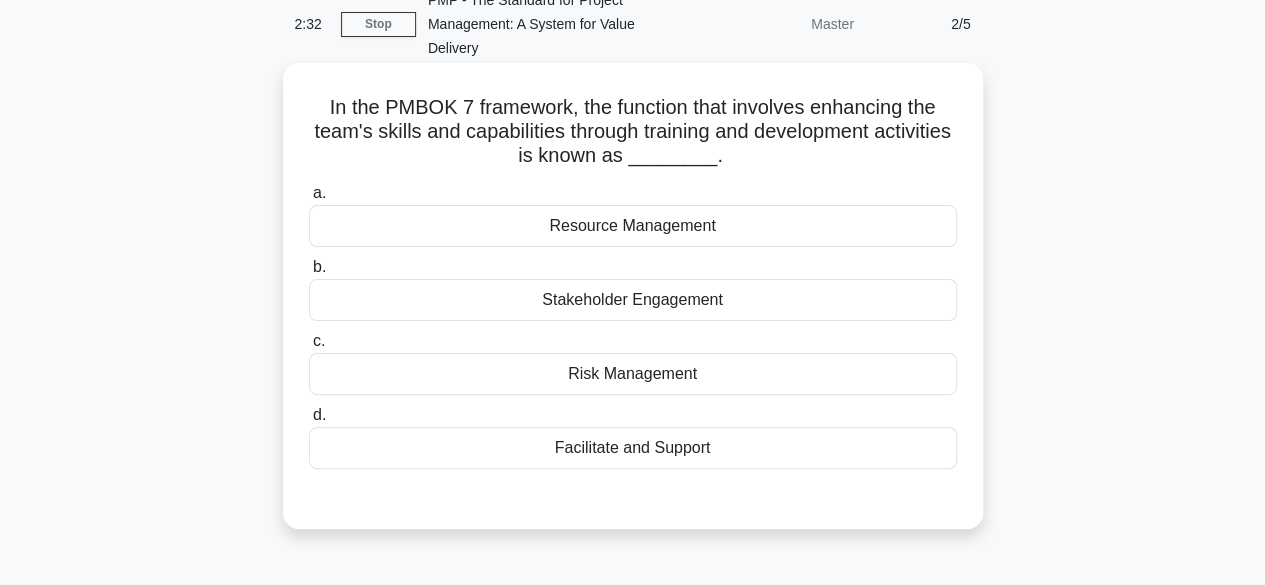 click on "Resource Management" at bounding box center [633, 226] 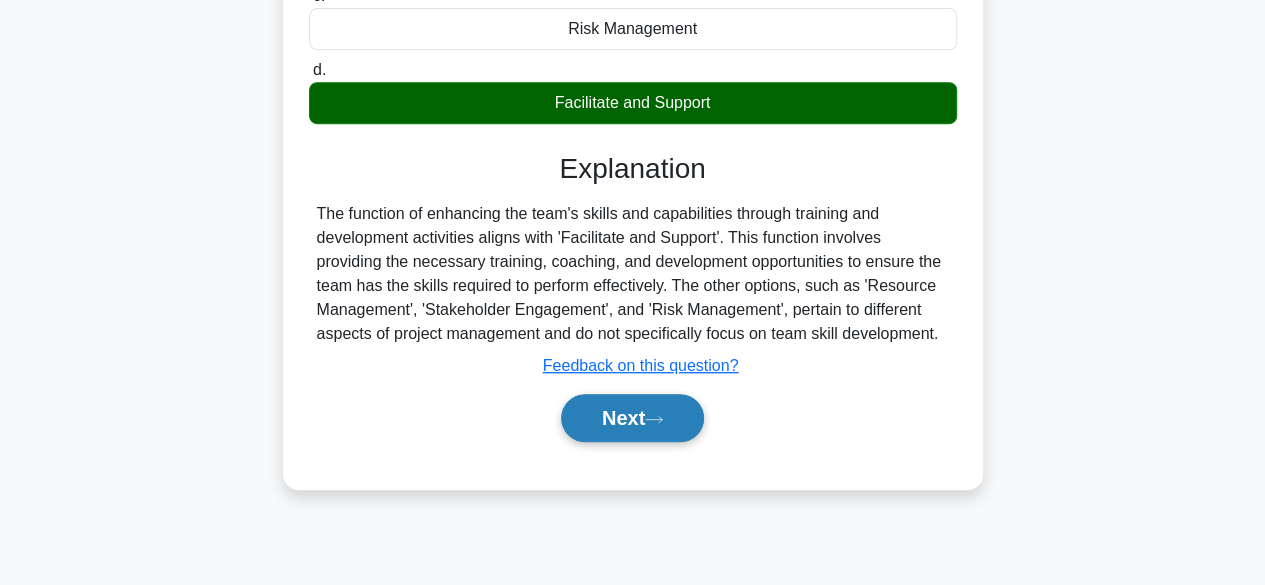 scroll, scrollTop: 445, scrollLeft: 0, axis: vertical 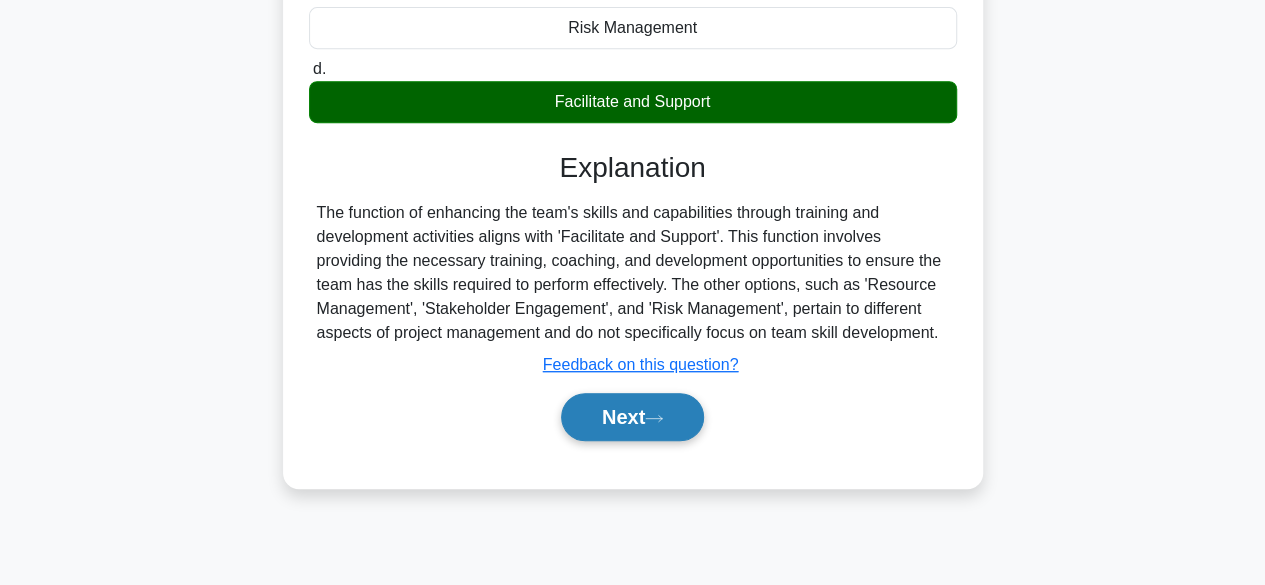 click on "Next" at bounding box center (632, 417) 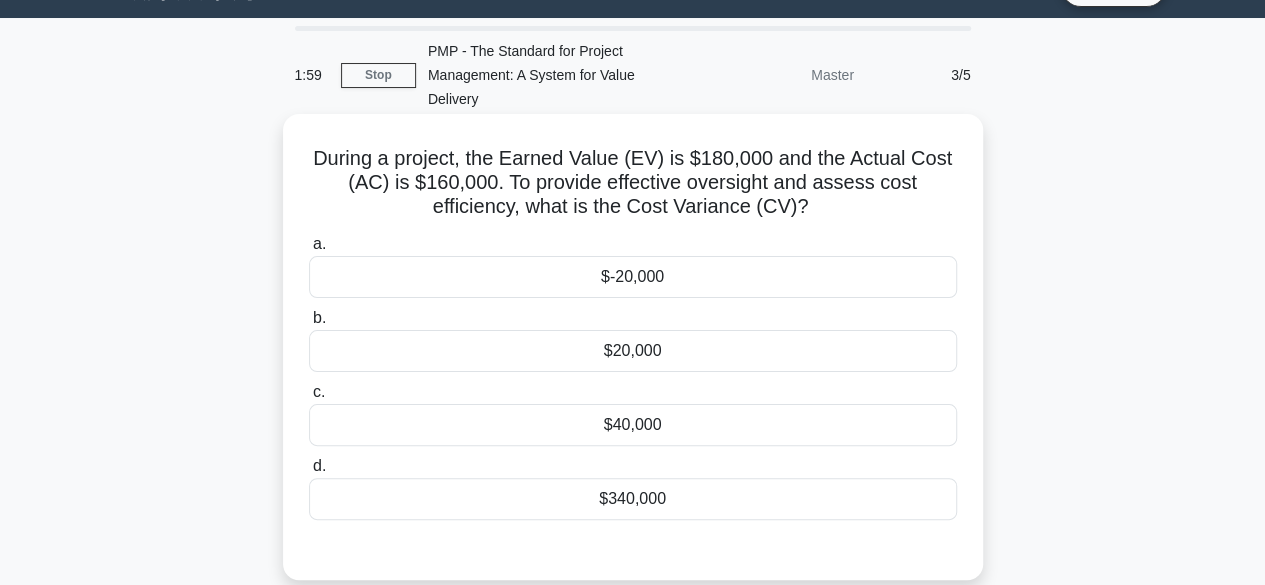 scroll, scrollTop: 45, scrollLeft: 0, axis: vertical 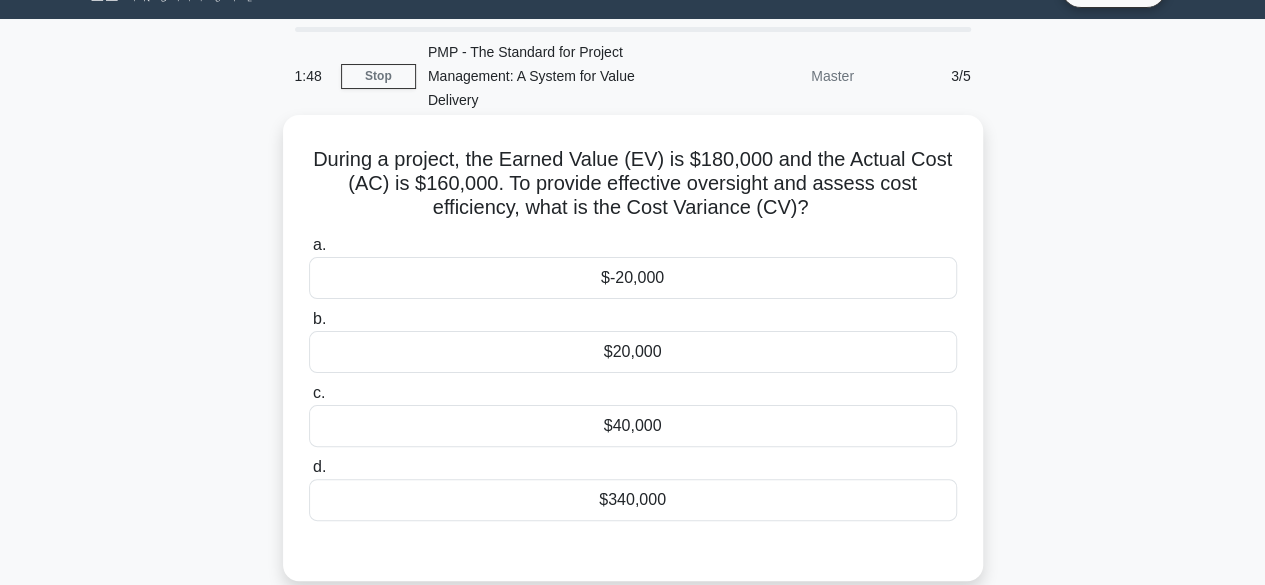 click on "$20,000" at bounding box center (633, 352) 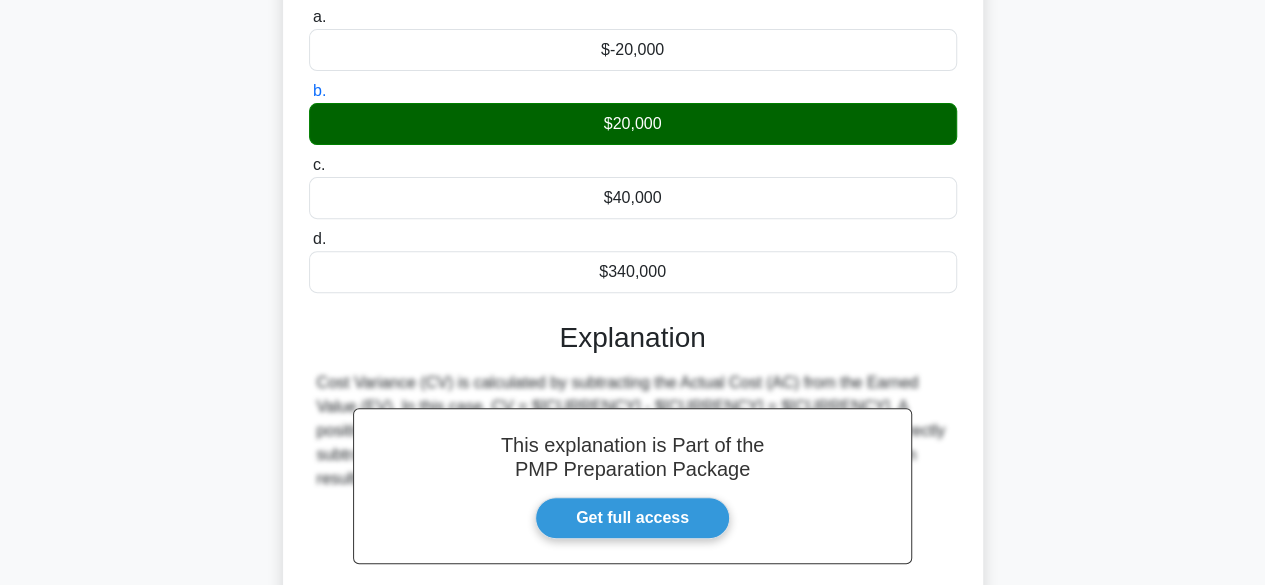 scroll, scrollTop: 266, scrollLeft: 0, axis: vertical 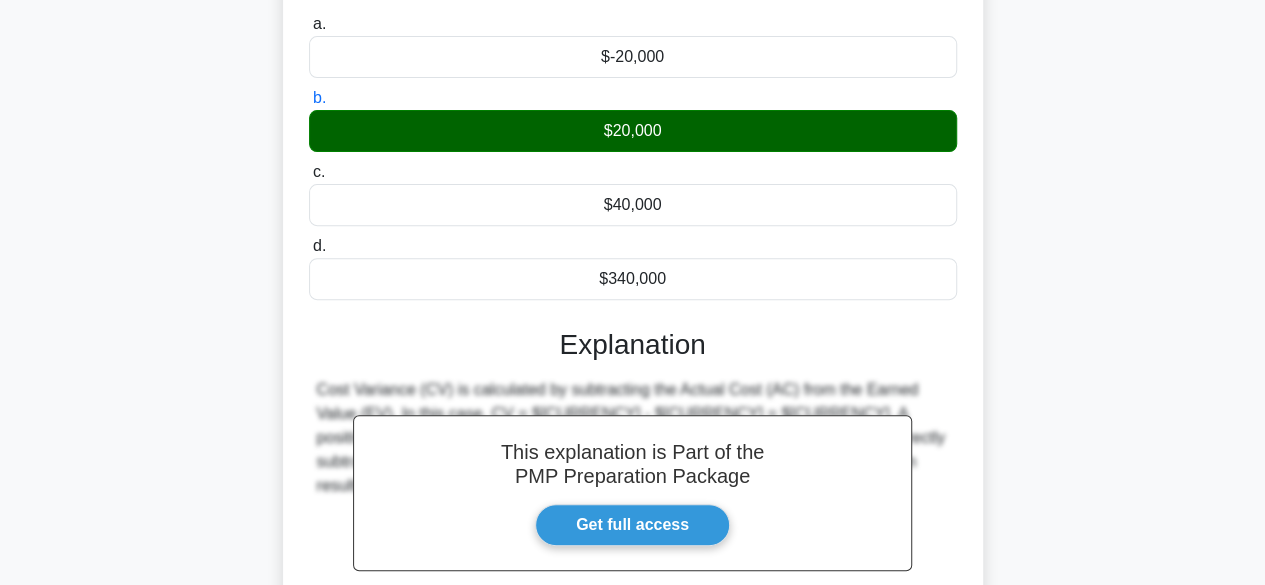 click on "$-20,000" at bounding box center [633, 57] 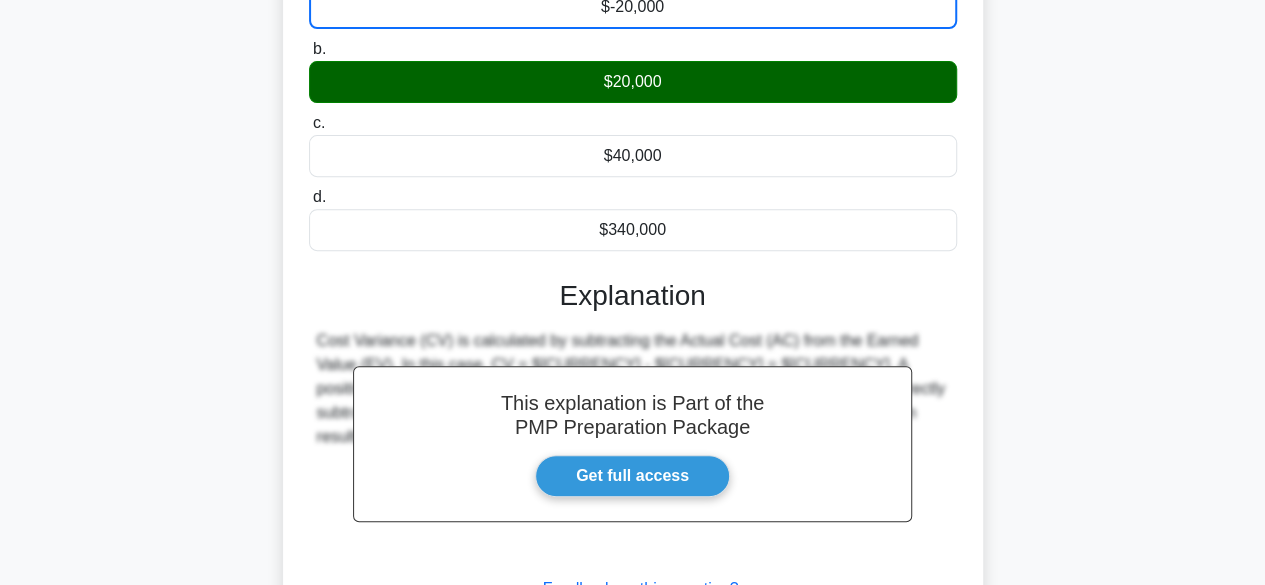 scroll, scrollTop: 0, scrollLeft: 0, axis: both 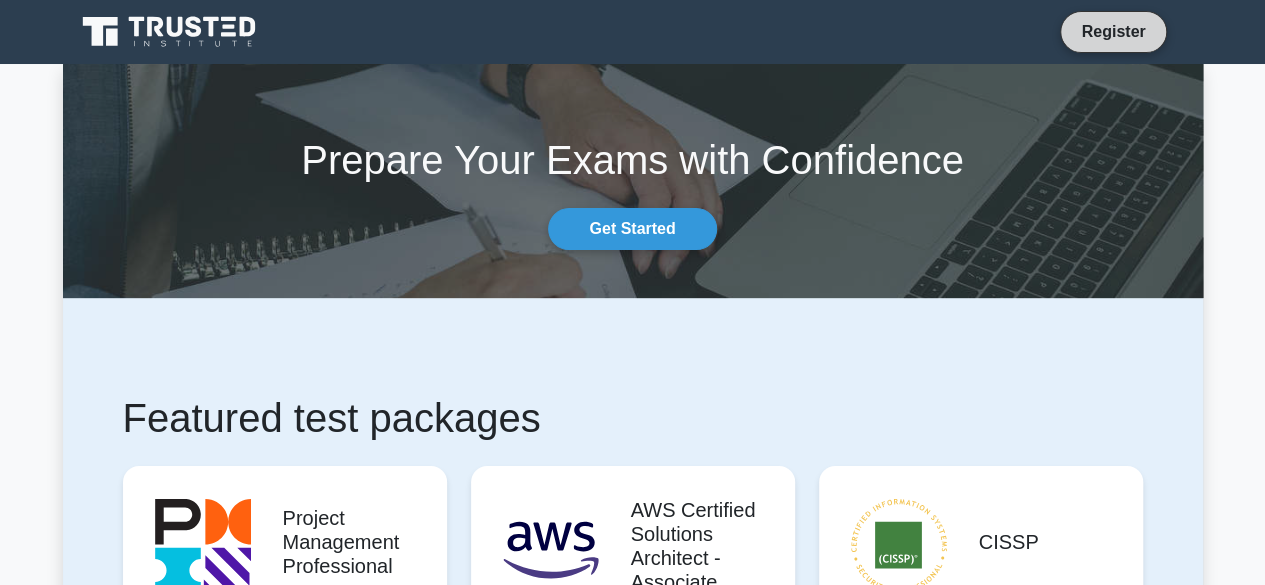 click on "Register" at bounding box center (1113, 31) 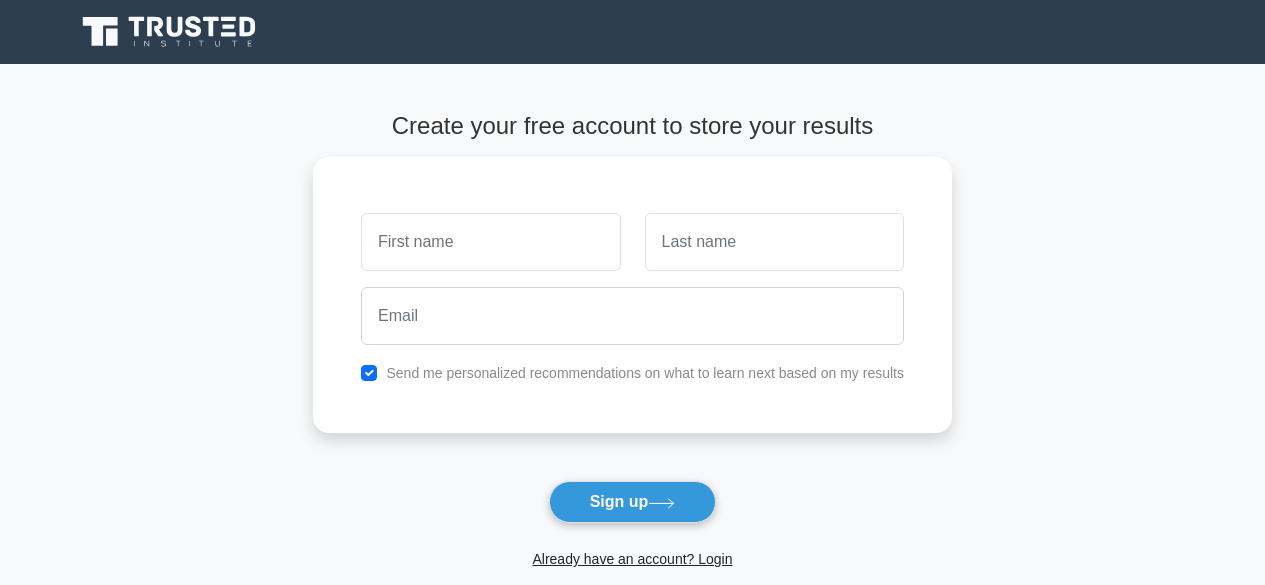 scroll, scrollTop: 0, scrollLeft: 0, axis: both 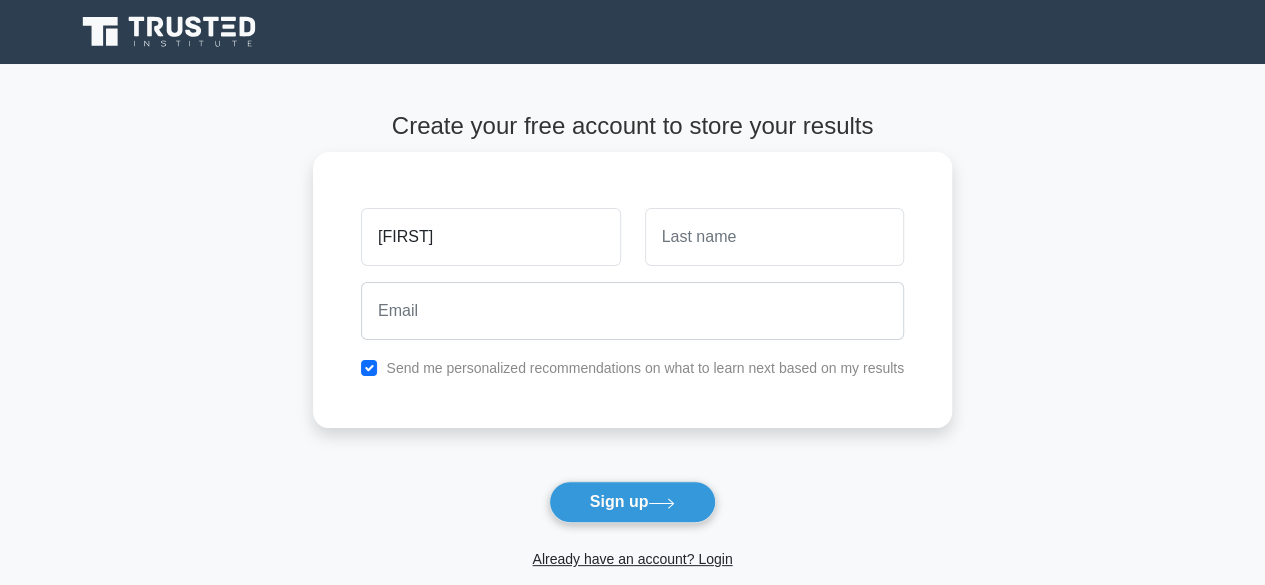 type on "kareem" 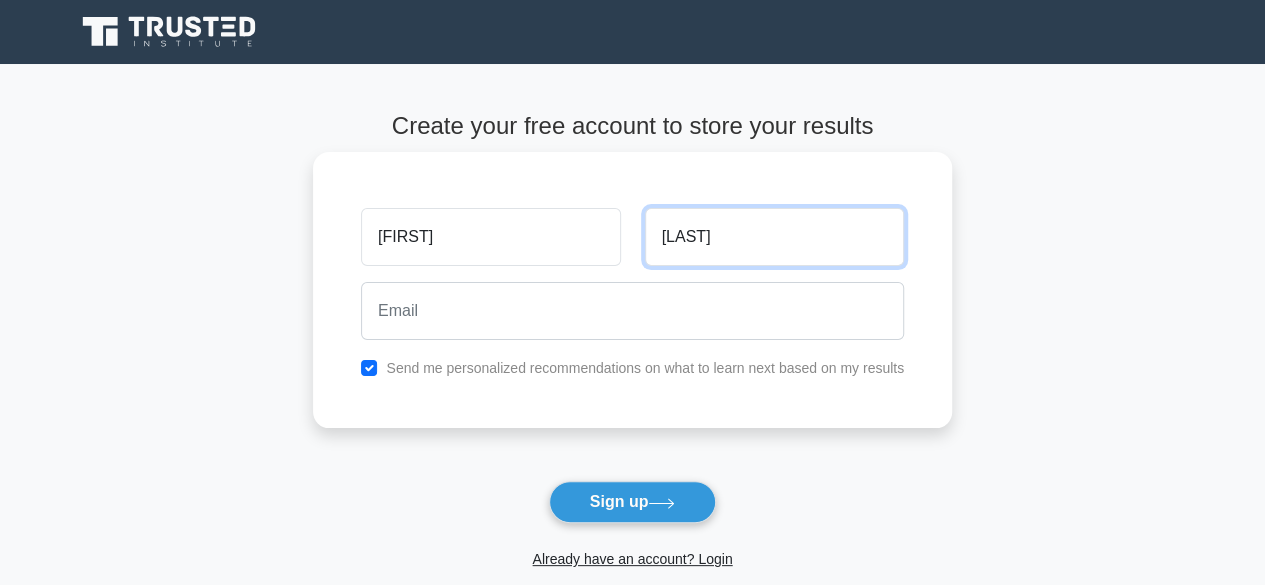 type on "sultan" 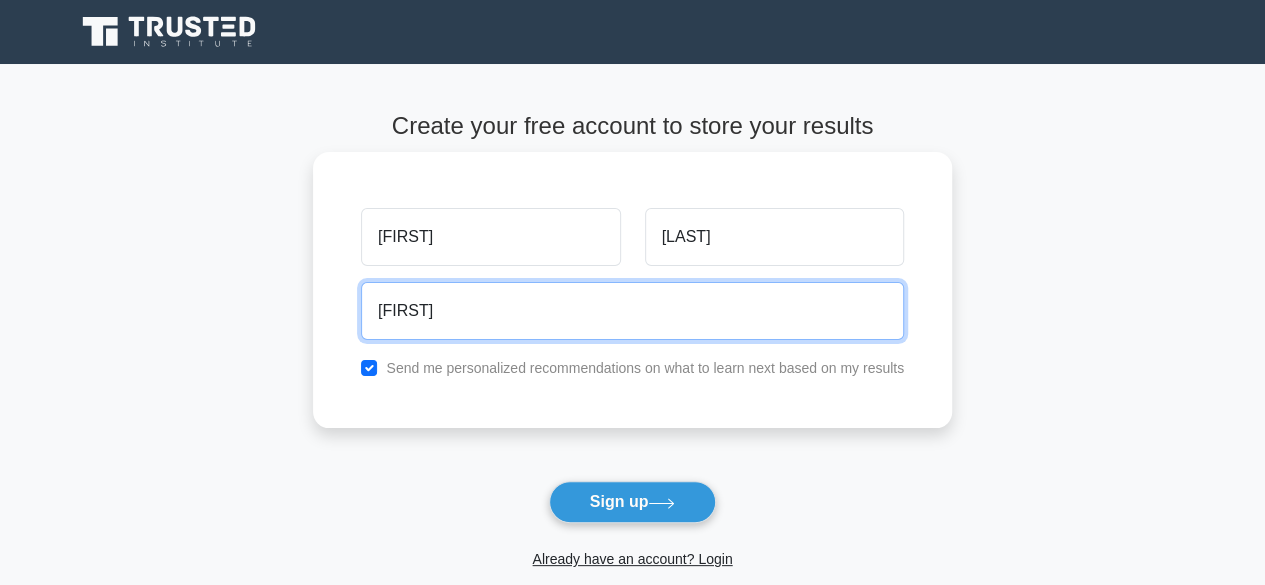 type on "kareem.sultan.farouk@gmail.com" 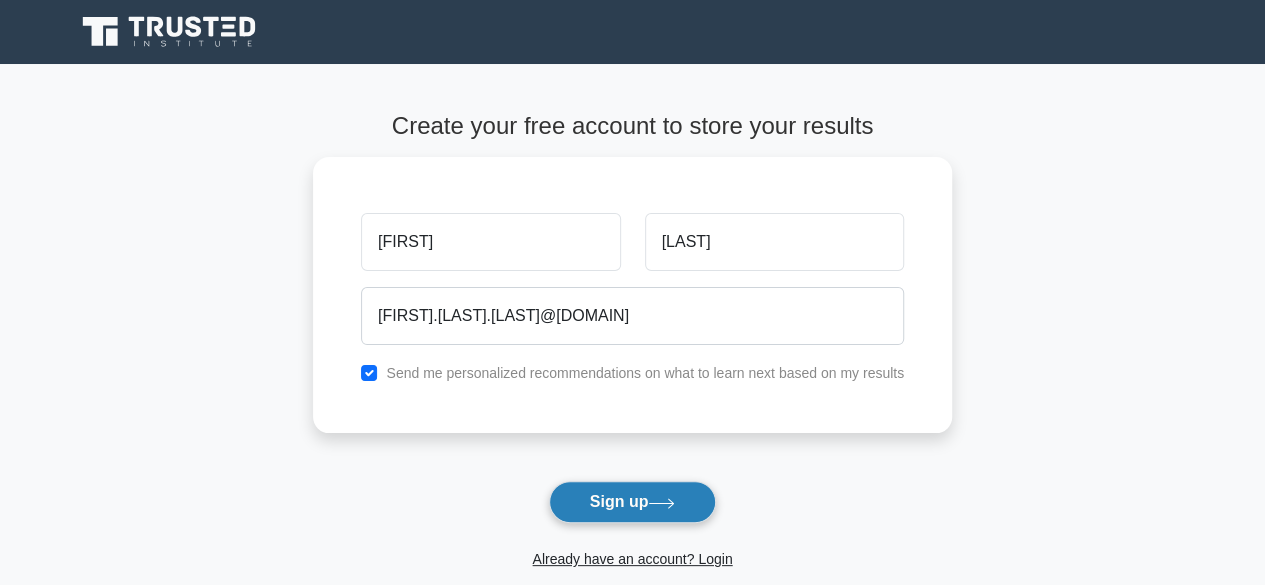 click on "Sign up" at bounding box center [633, 502] 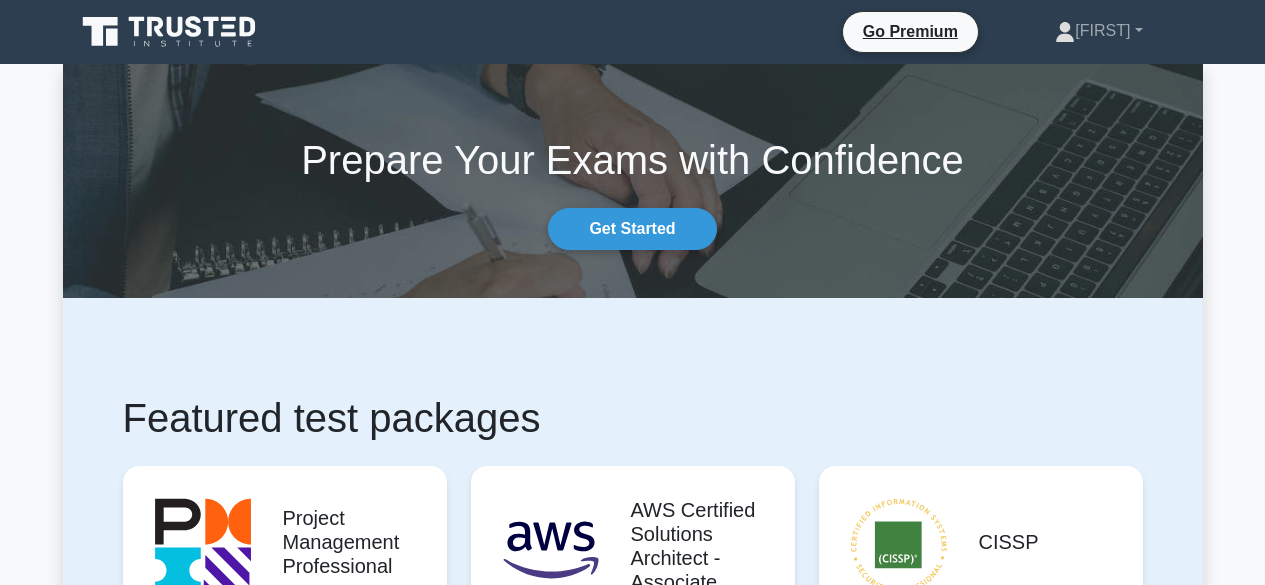 scroll, scrollTop: 0, scrollLeft: 0, axis: both 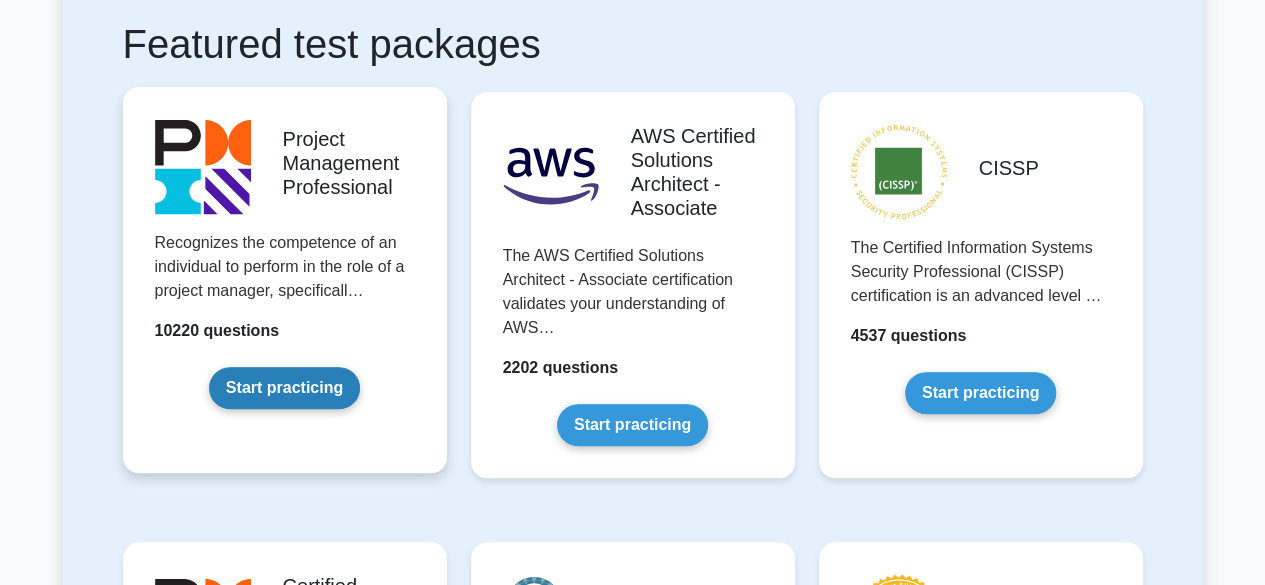 click on "Start practicing" at bounding box center [284, 388] 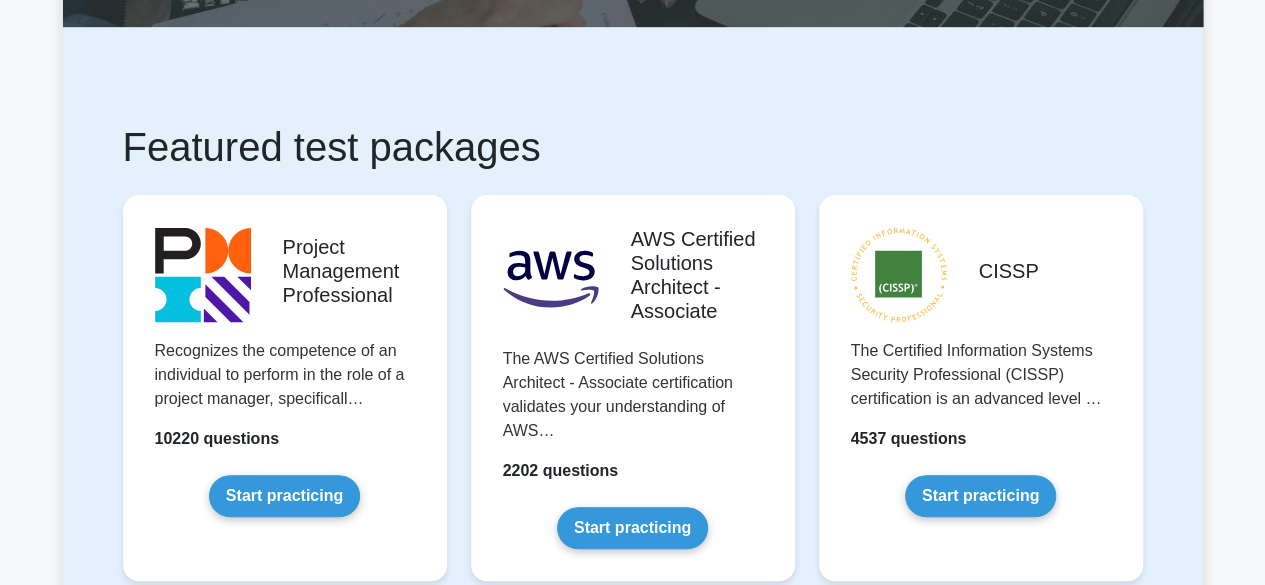 scroll, scrollTop: 270, scrollLeft: 0, axis: vertical 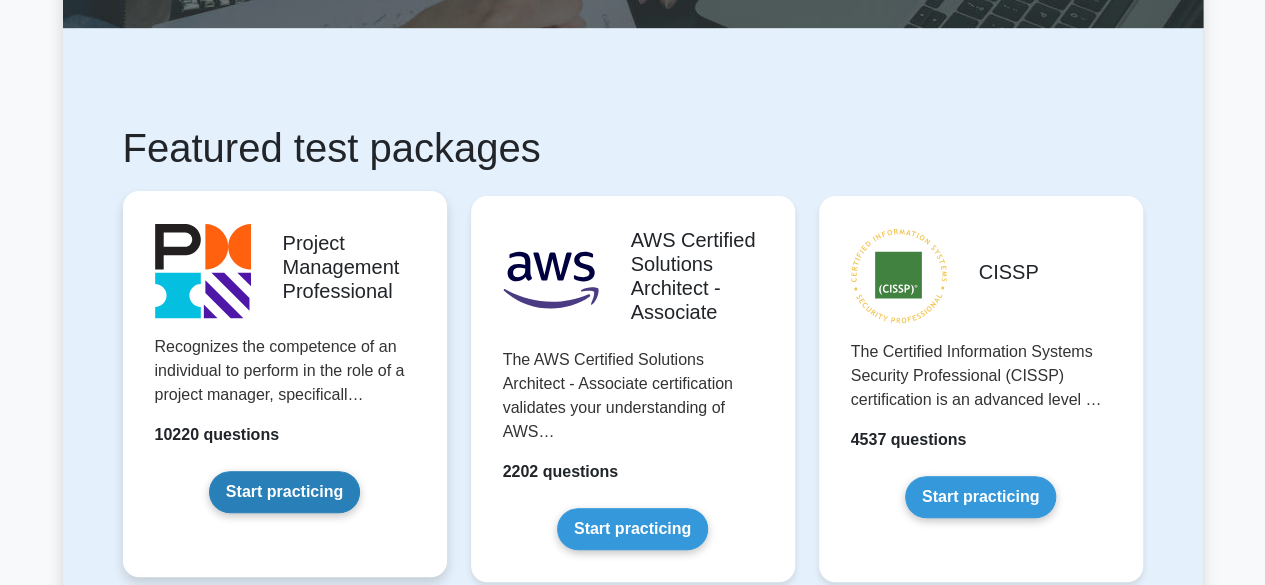 click on "Start practicing" at bounding box center [284, 492] 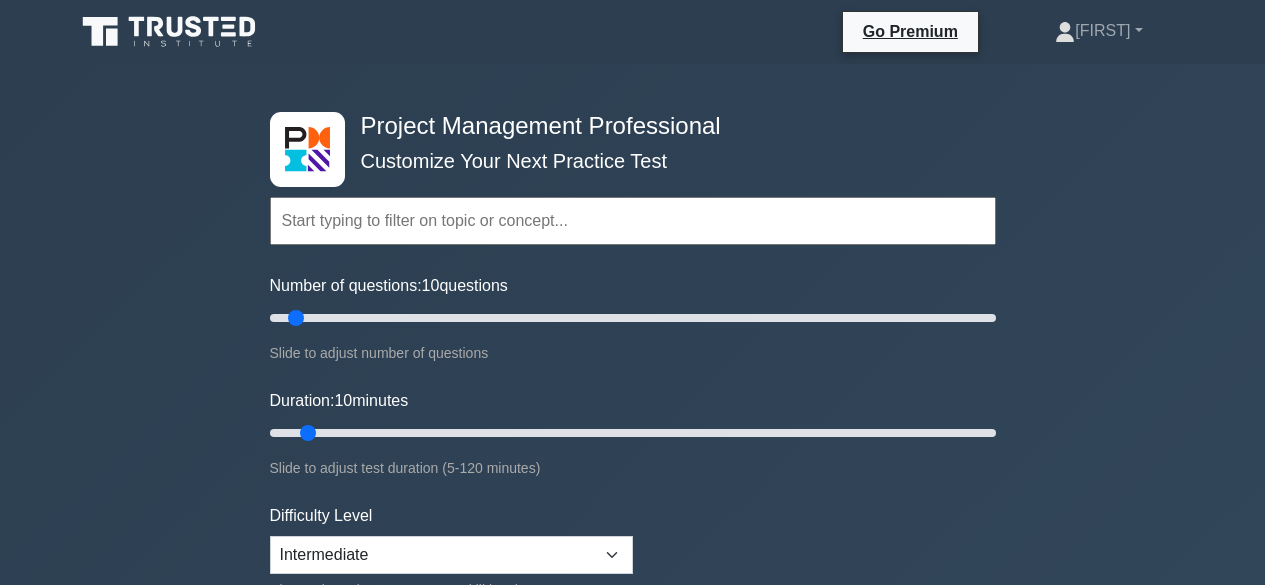 scroll, scrollTop: 0, scrollLeft: 0, axis: both 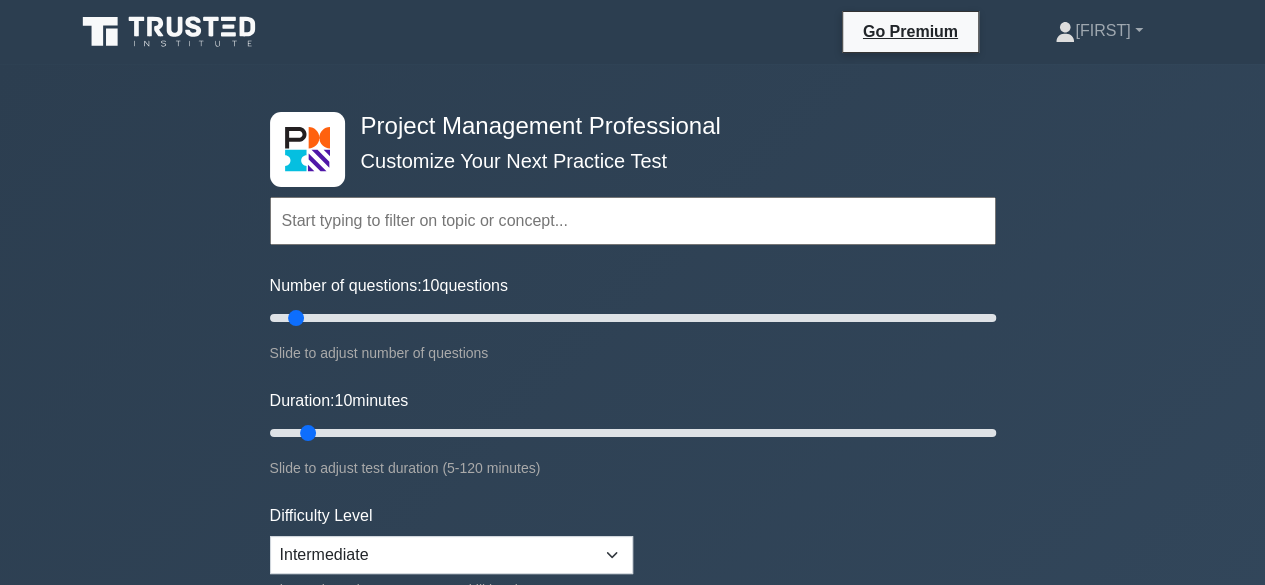 click at bounding box center (633, 221) 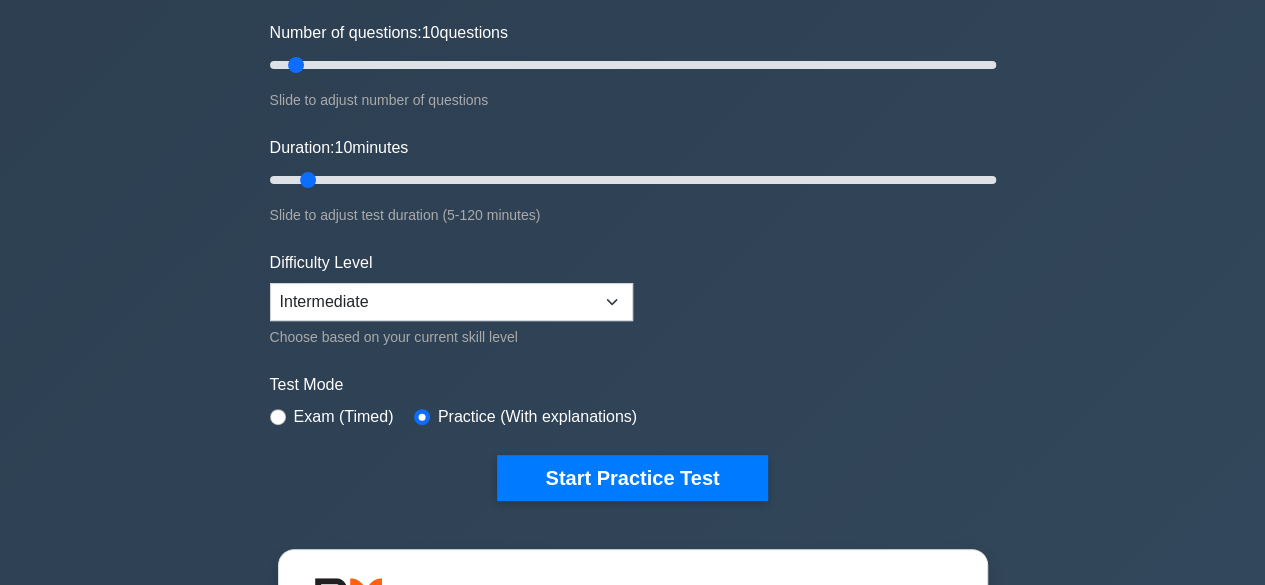 click on "Difficulty Level
Beginner
Intermediate
Expert
Choose based on your current skill level" at bounding box center [451, 300] 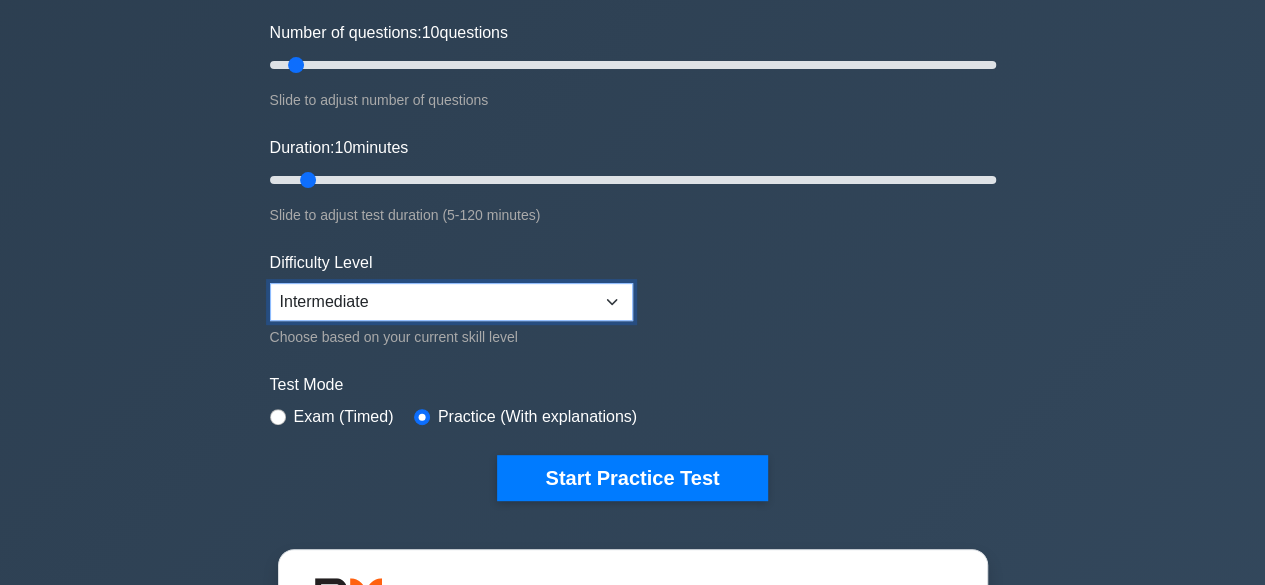 click on "Beginner
Intermediate
Expert" at bounding box center (451, 302) 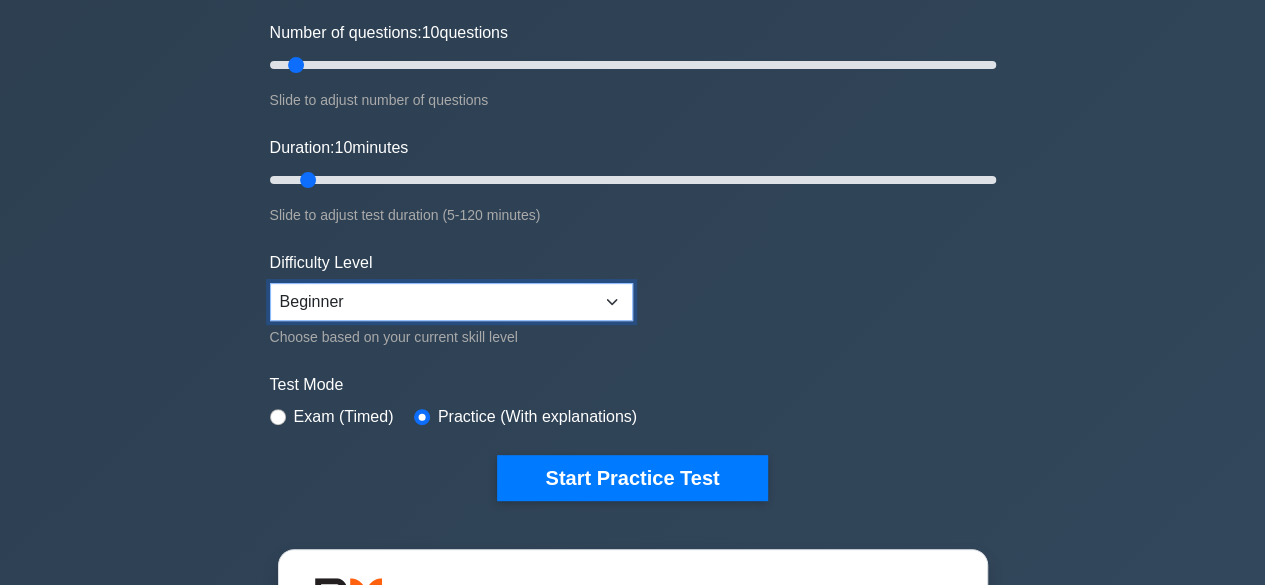 click on "Beginner
Intermediate
Expert" at bounding box center [451, 302] 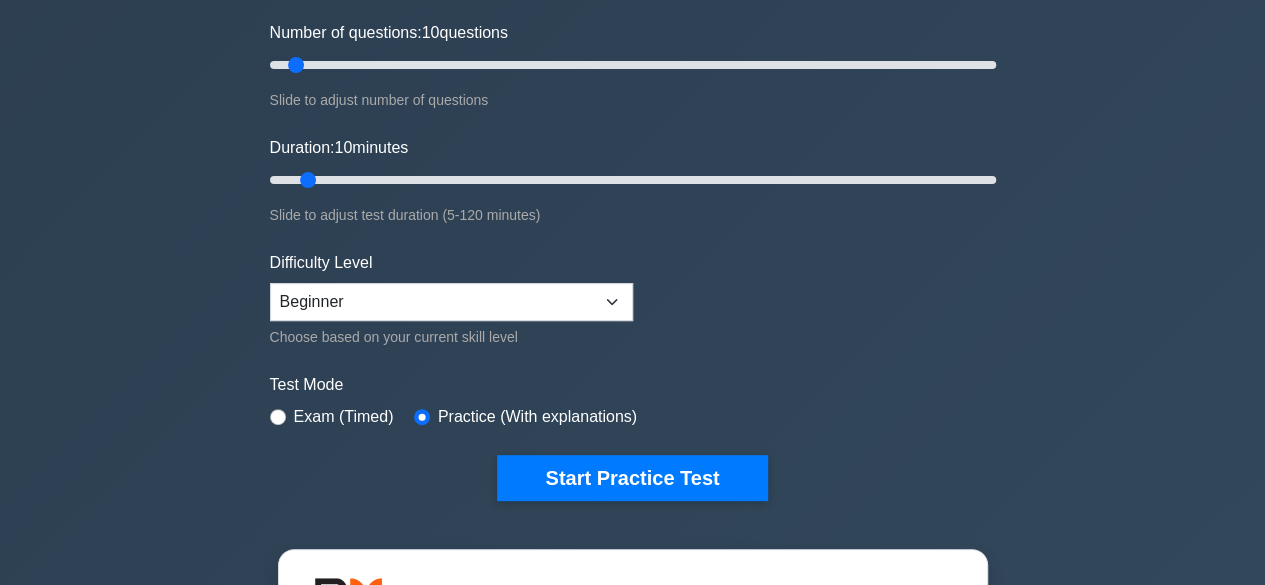 click on "Topics
Scope Management
Time Management
Cost Management
Quality Management
Risk Management
Integration Management
Human Resource Management
Communication Management
Procurement Management" at bounding box center [633, 192] 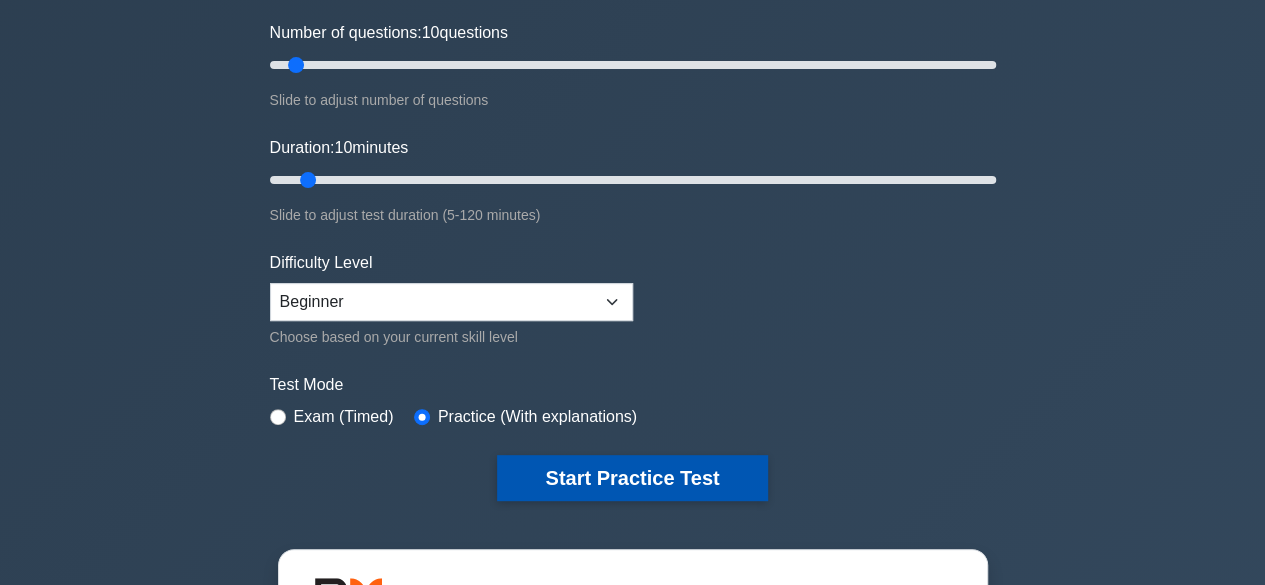 click on "Start Practice Test" at bounding box center [632, 478] 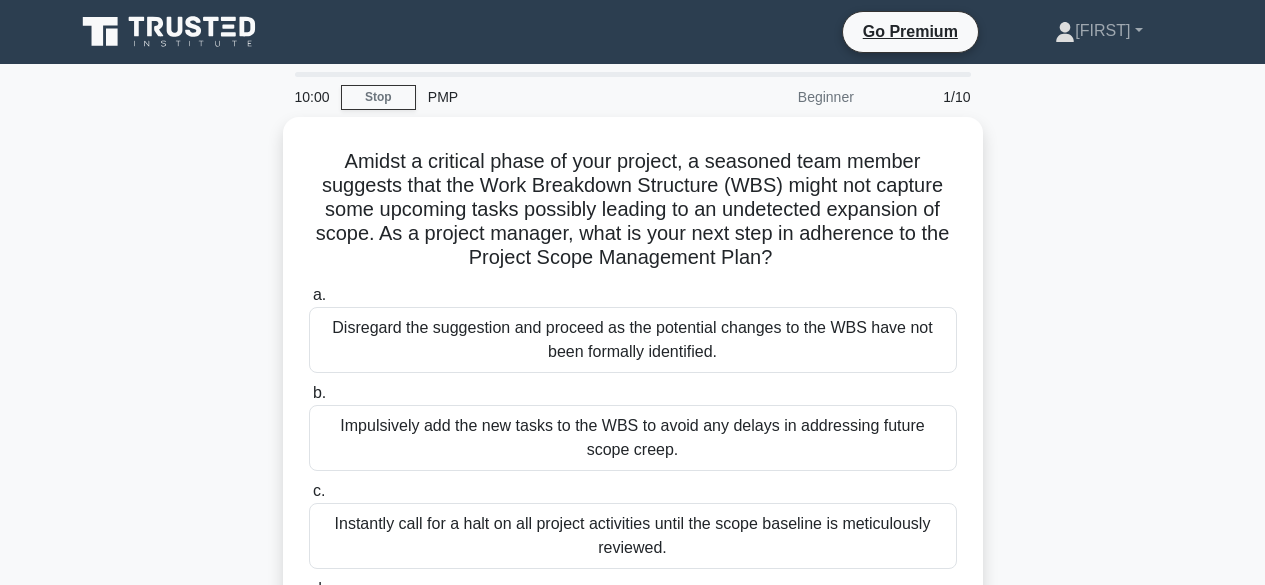 scroll, scrollTop: 0, scrollLeft: 0, axis: both 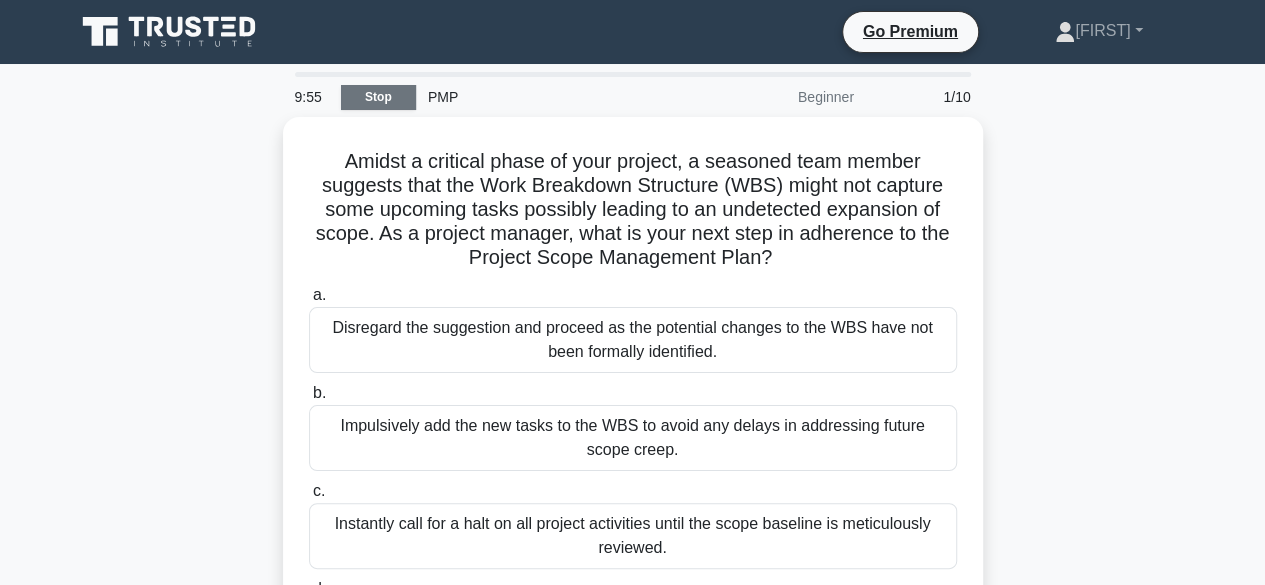 click on "Stop" at bounding box center [378, 97] 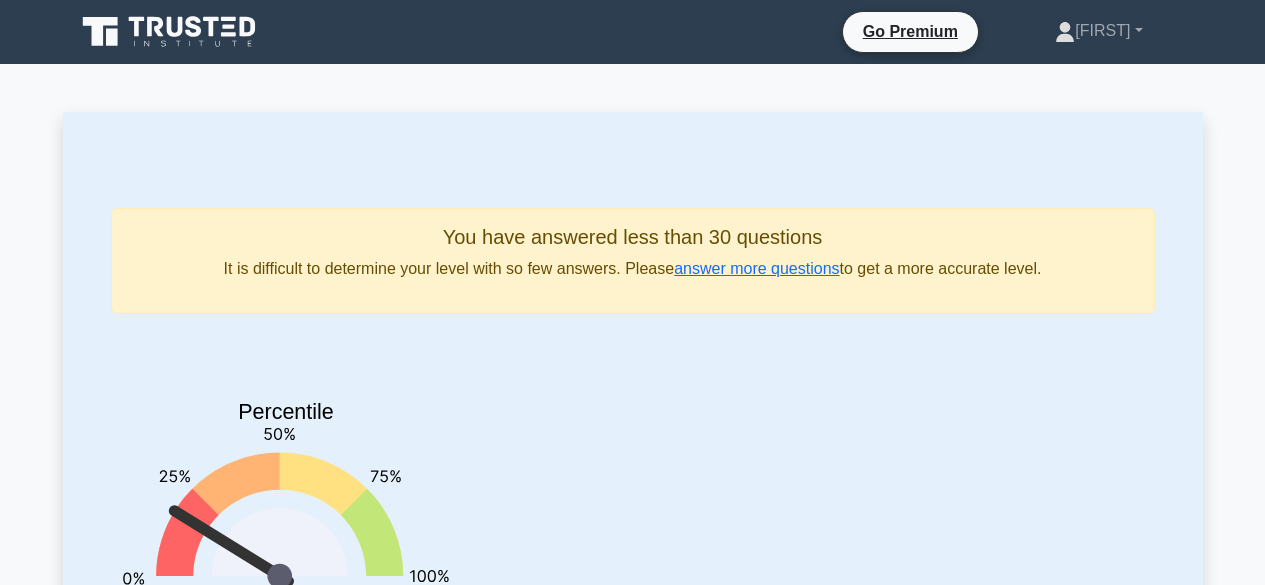 scroll, scrollTop: 0, scrollLeft: 0, axis: both 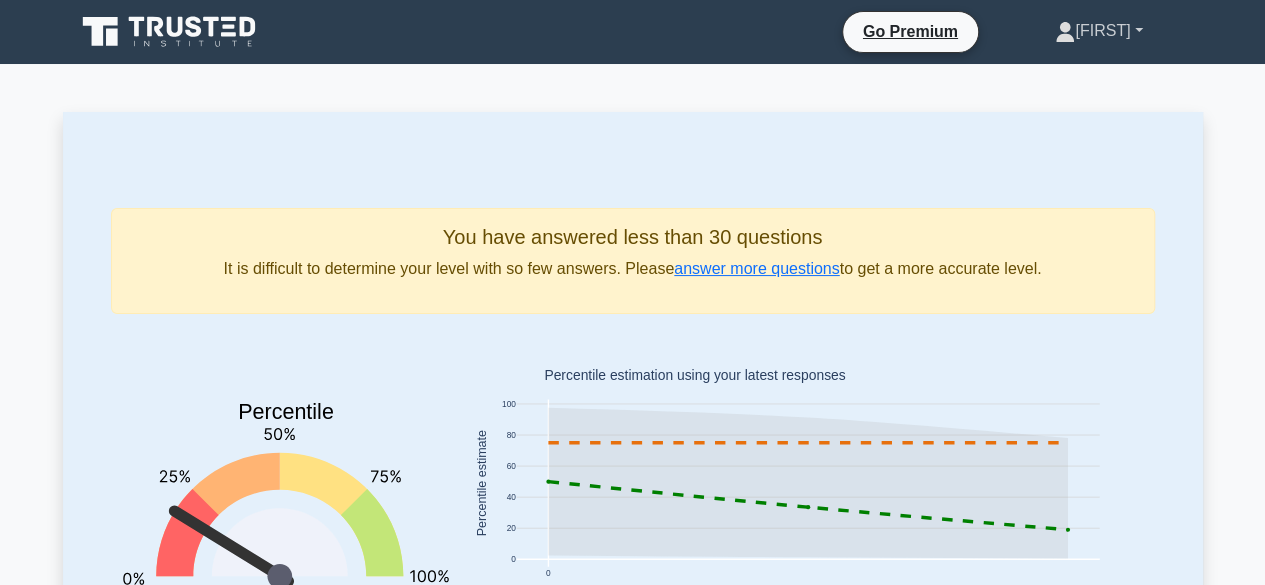 click on "[FIRST]" at bounding box center (1098, 31) 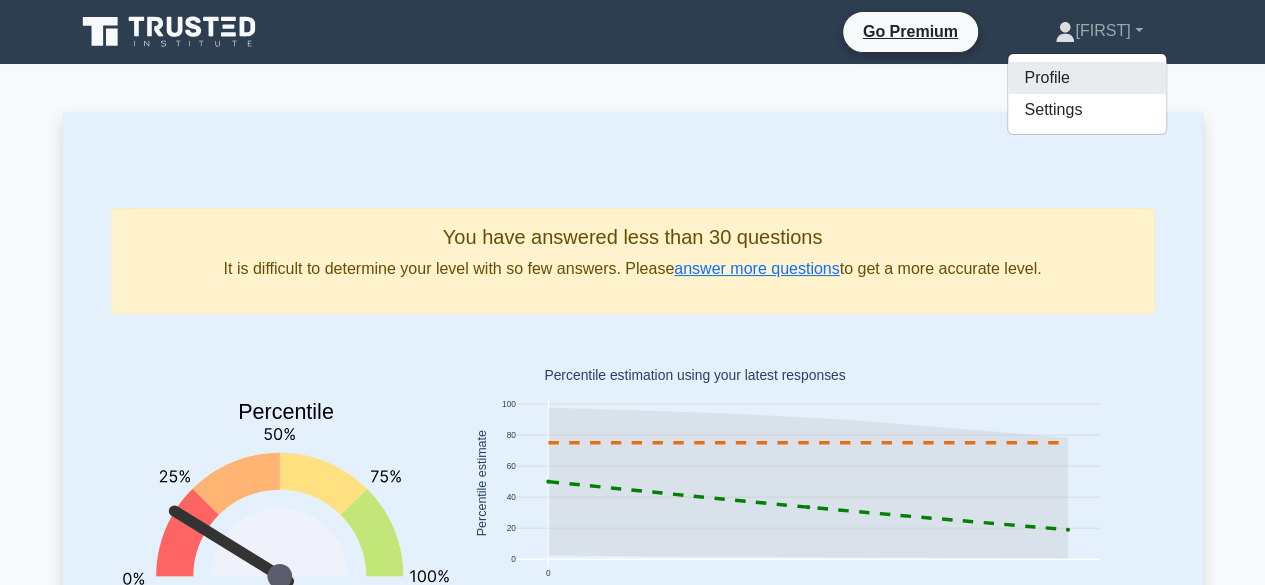 click on "Profile" at bounding box center [1087, 78] 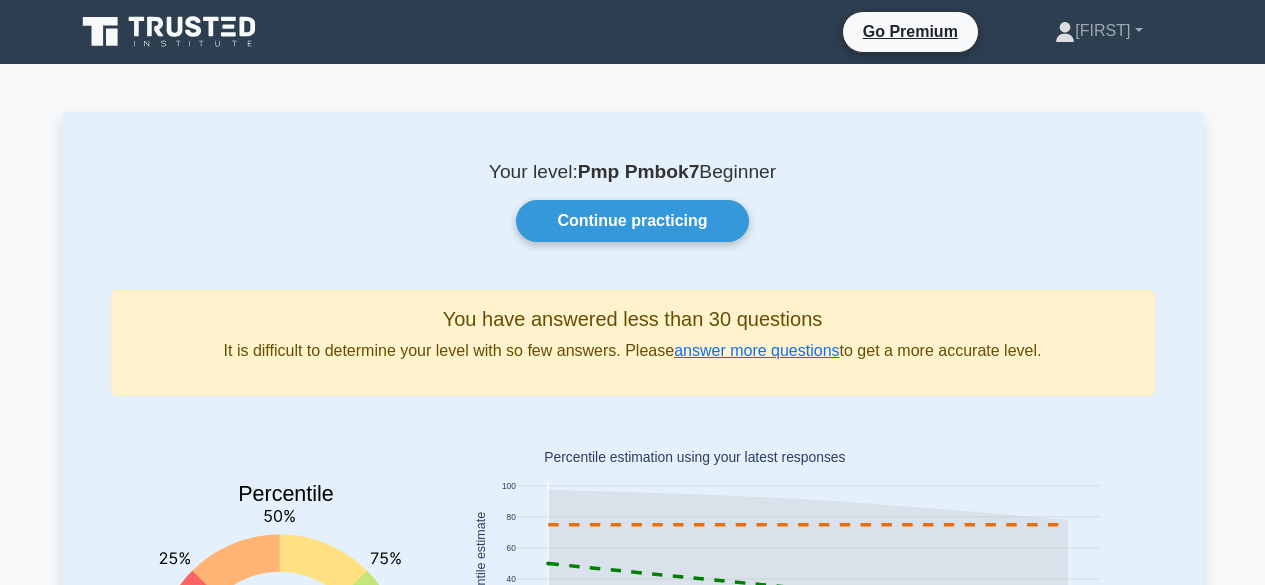 scroll, scrollTop: 0, scrollLeft: 0, axis: both 